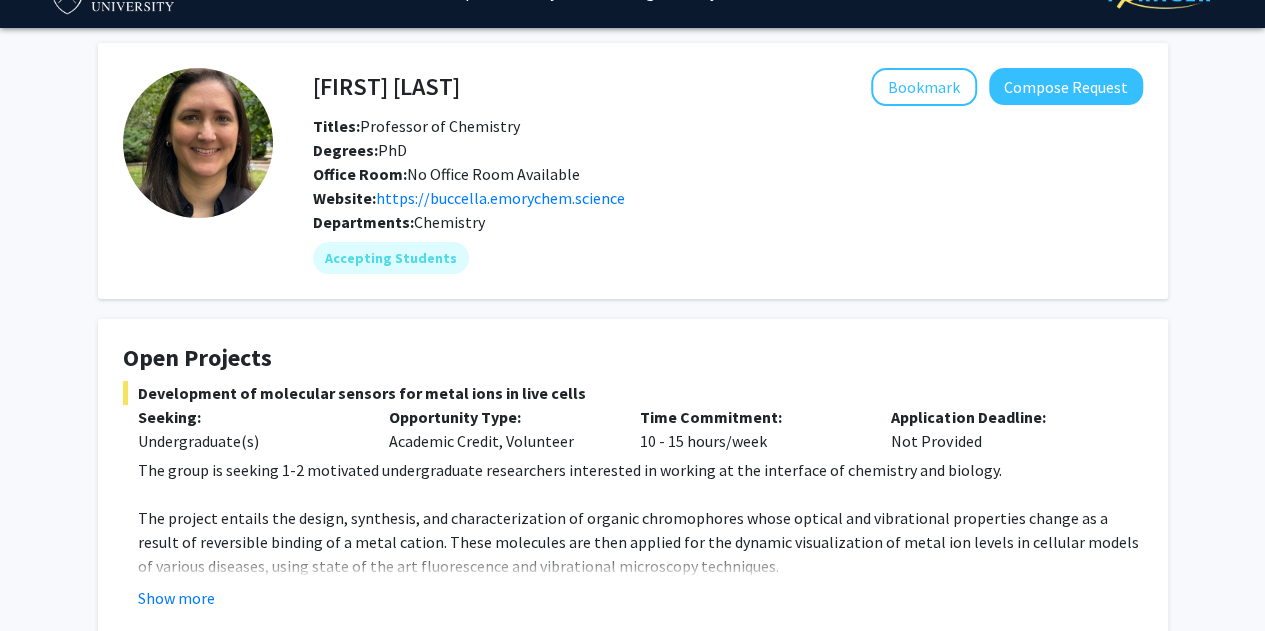 scroll, scrollTop: 38, scrollLeft: 0, axis: vertical 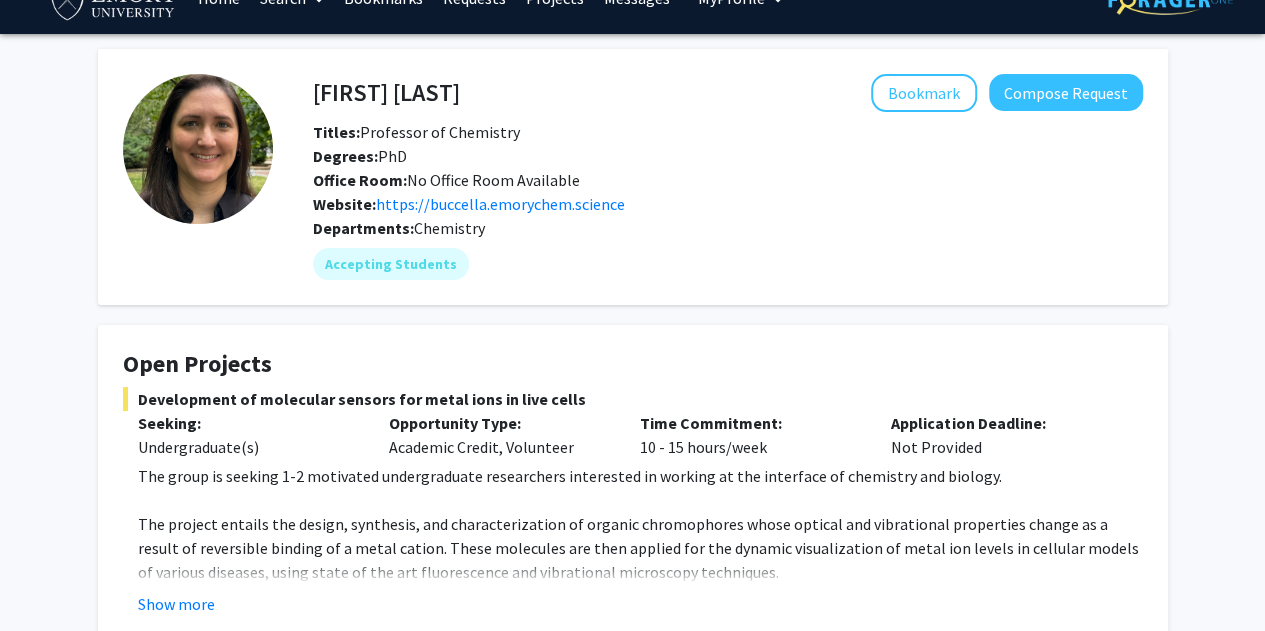 click on "https://buccella.emorychem.science" 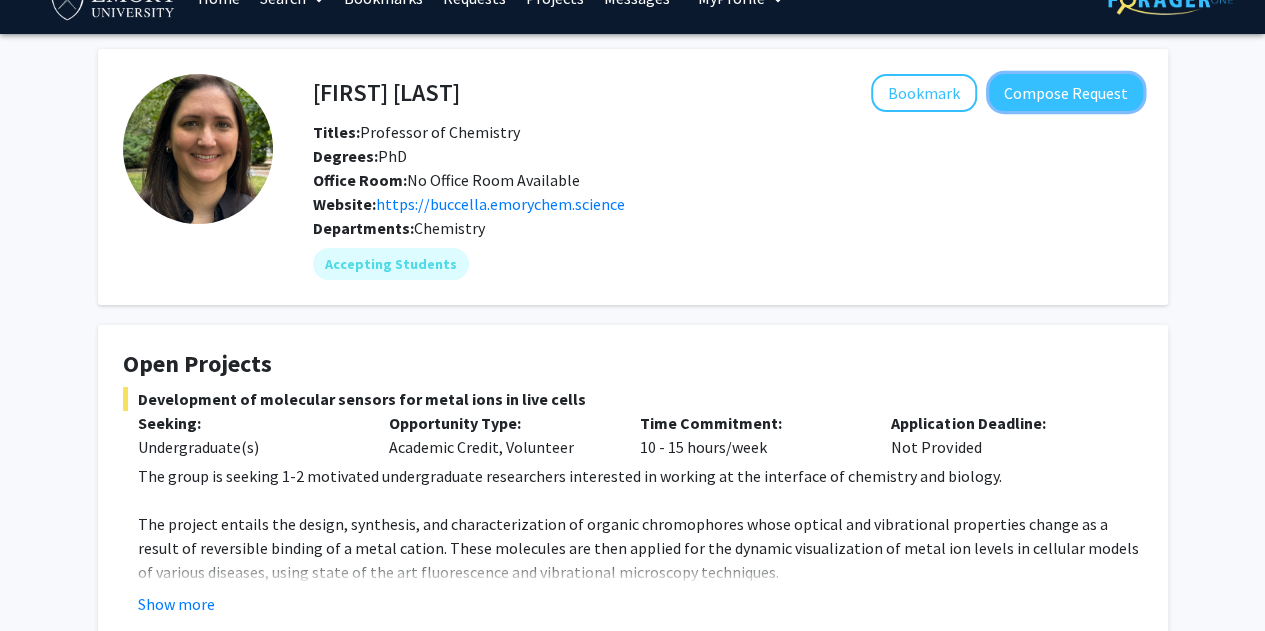 click on "Compose Request" 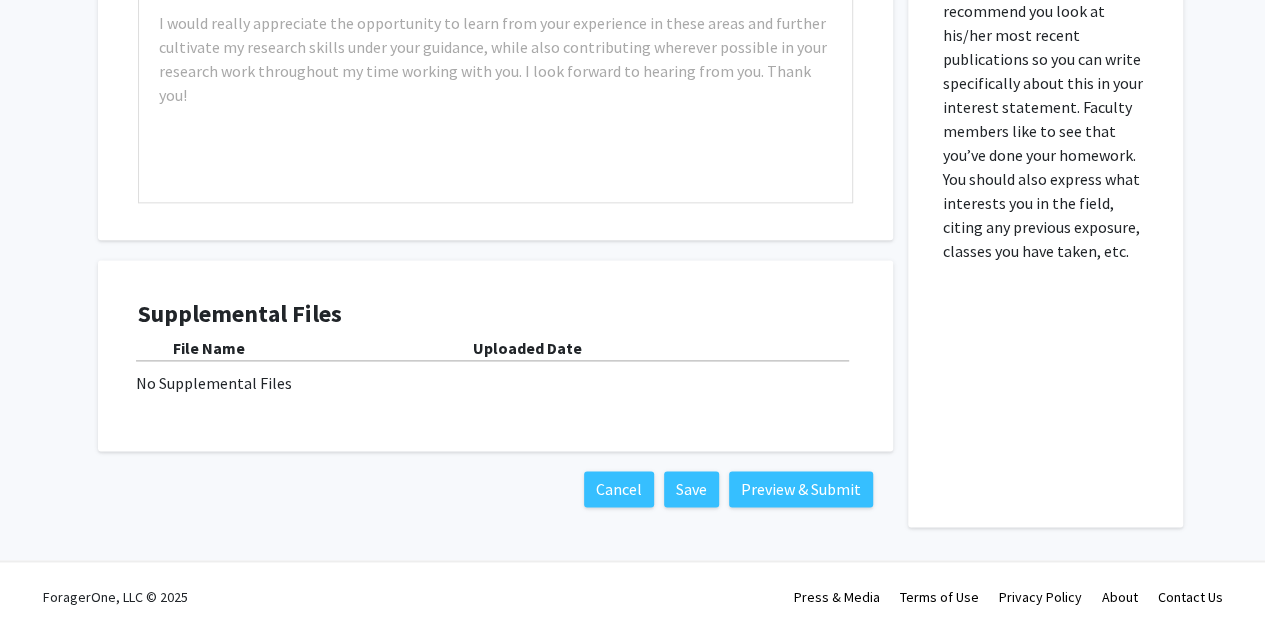 scroll, scrollTop: 0, scrollLeft: 0, axis: both 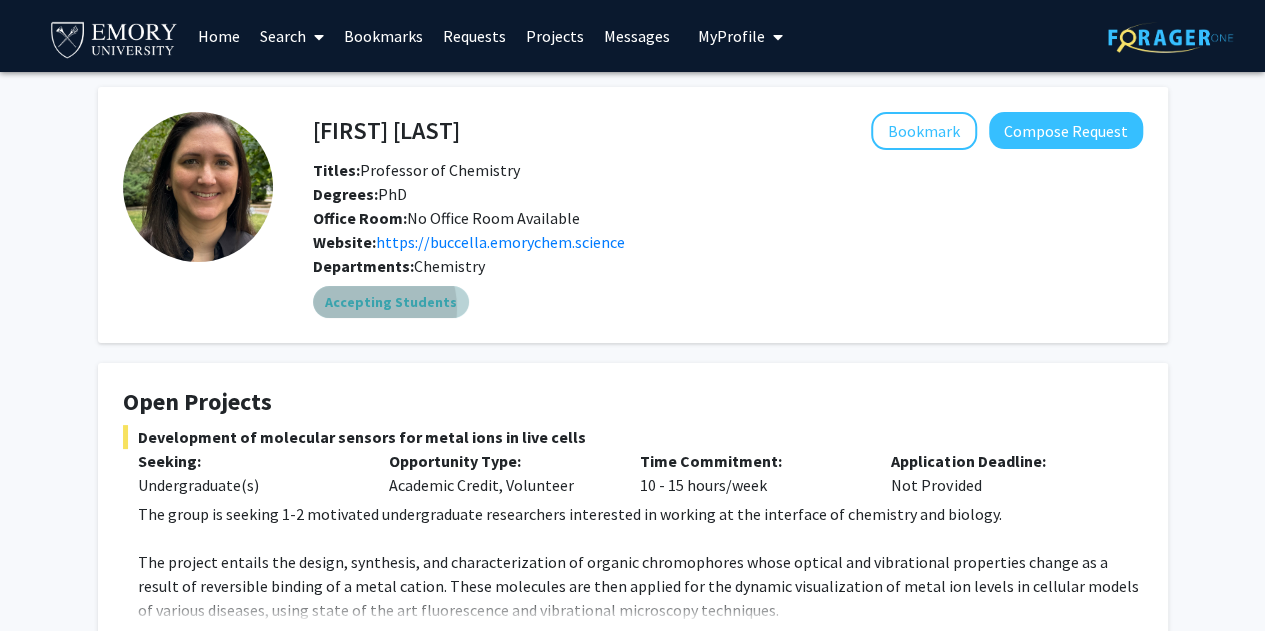click on "Accepting Students" at bounding box center (391, 302) 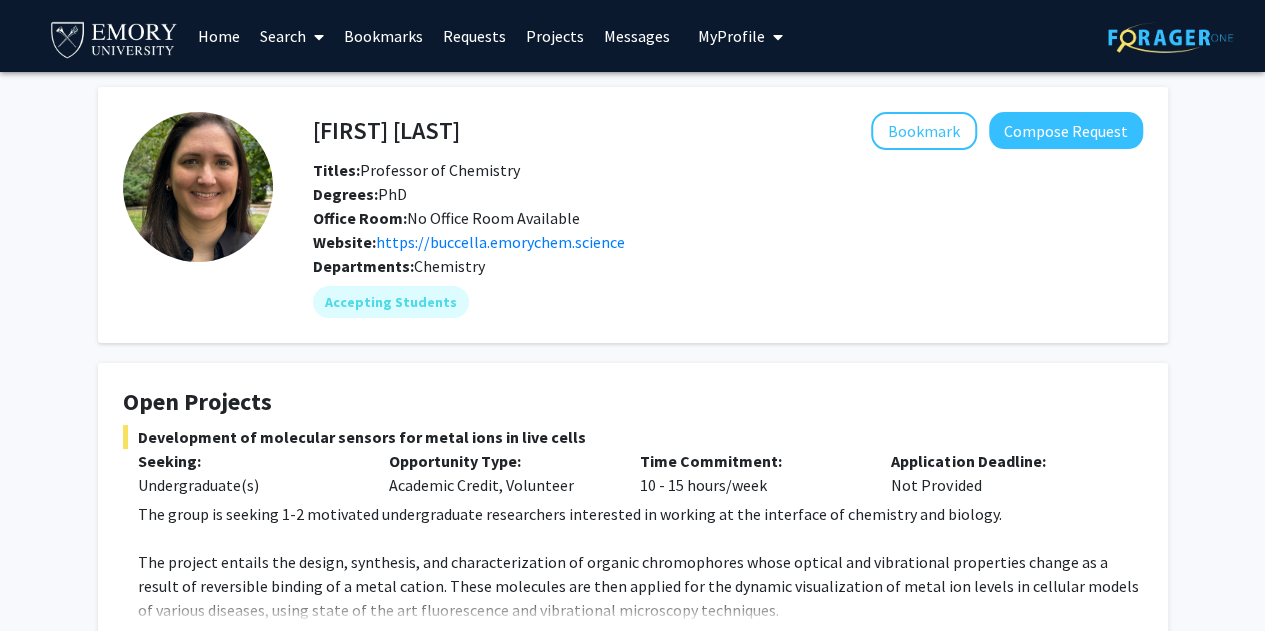 click on "Requests" at bounding box center (474, 36) 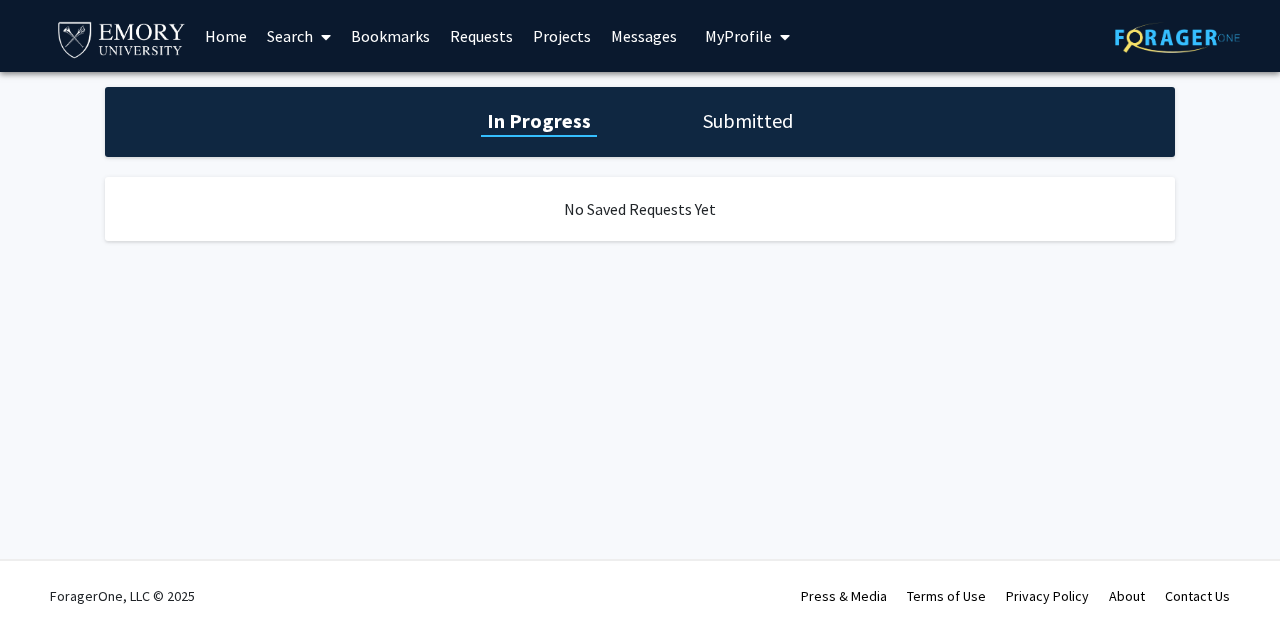 click at bounding box center [326, 37] 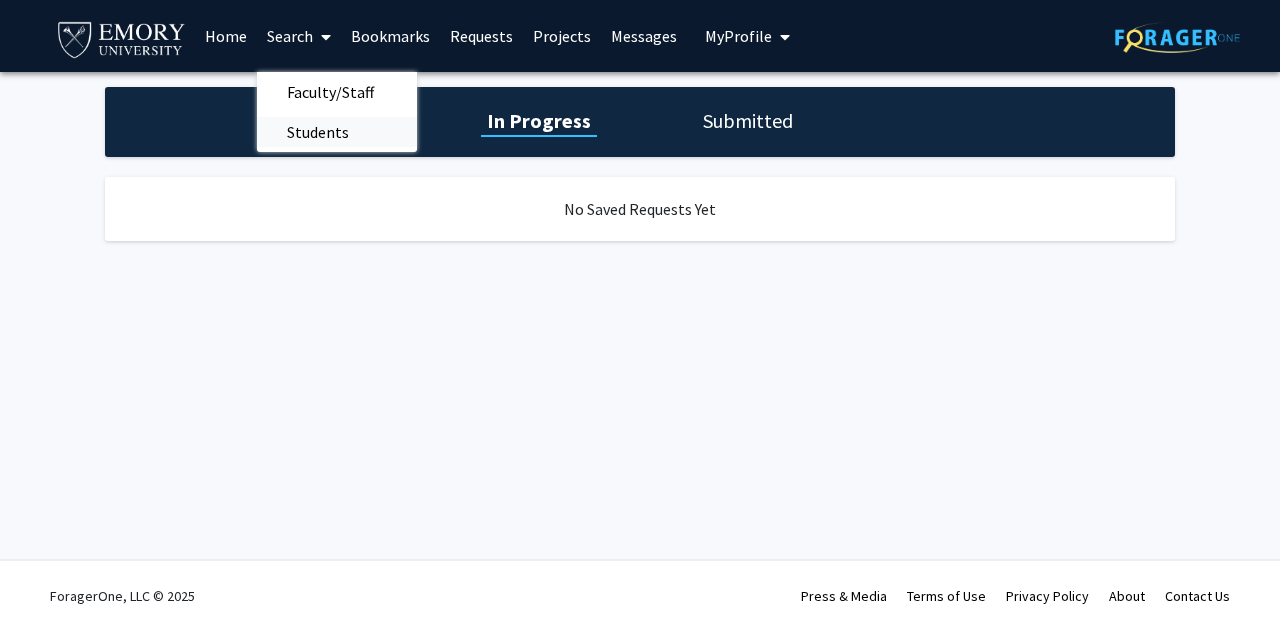 click on "Students" at bounding box center (318, 132) 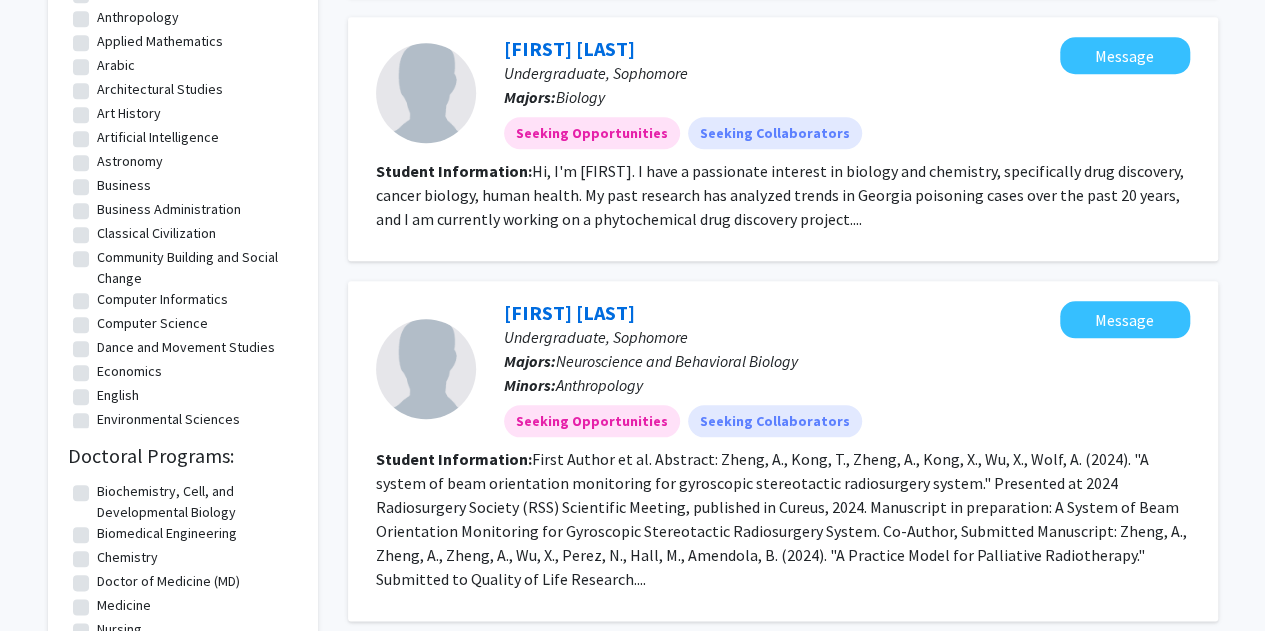 scroll, scrollTop: 832, scrollLeft: 0, axis: vertical 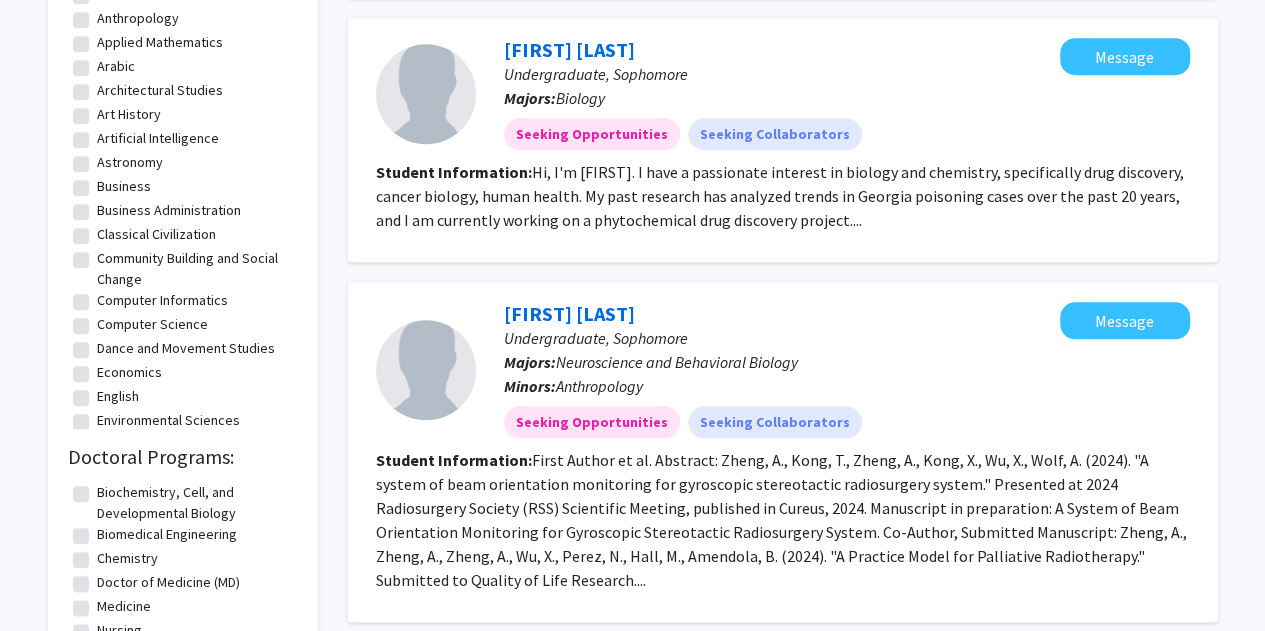 click on "[FIRST] [LAST]" 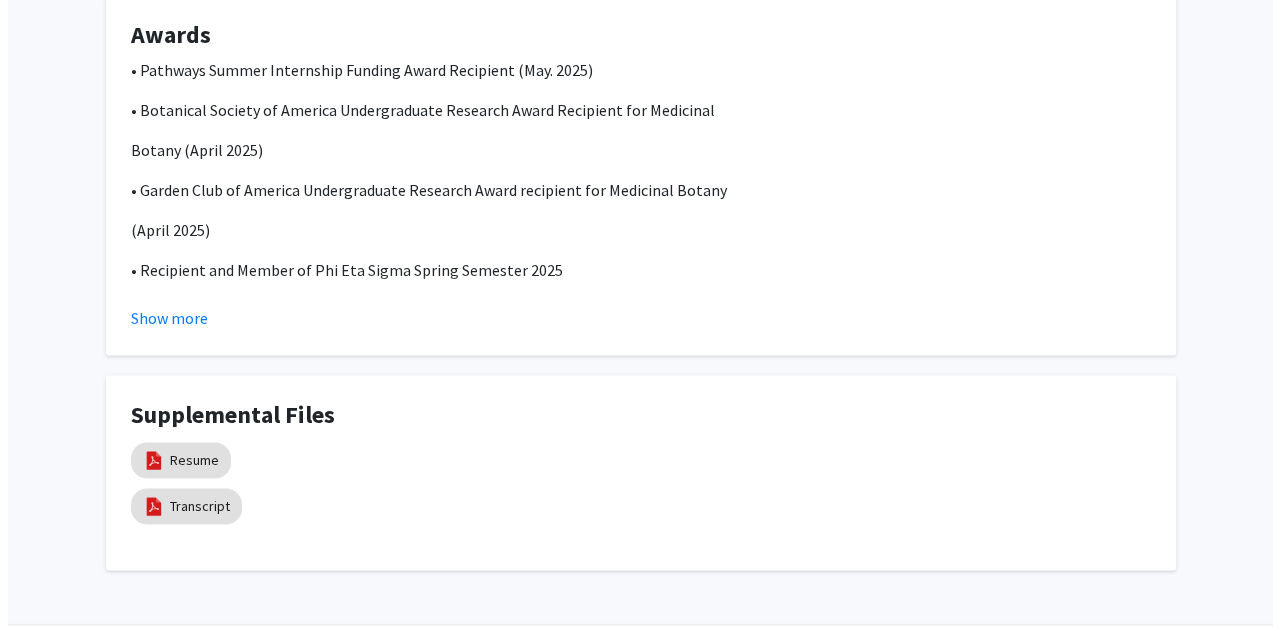 scroll, scrollTop: 1506, scrollLeft: 0, axis: vertical 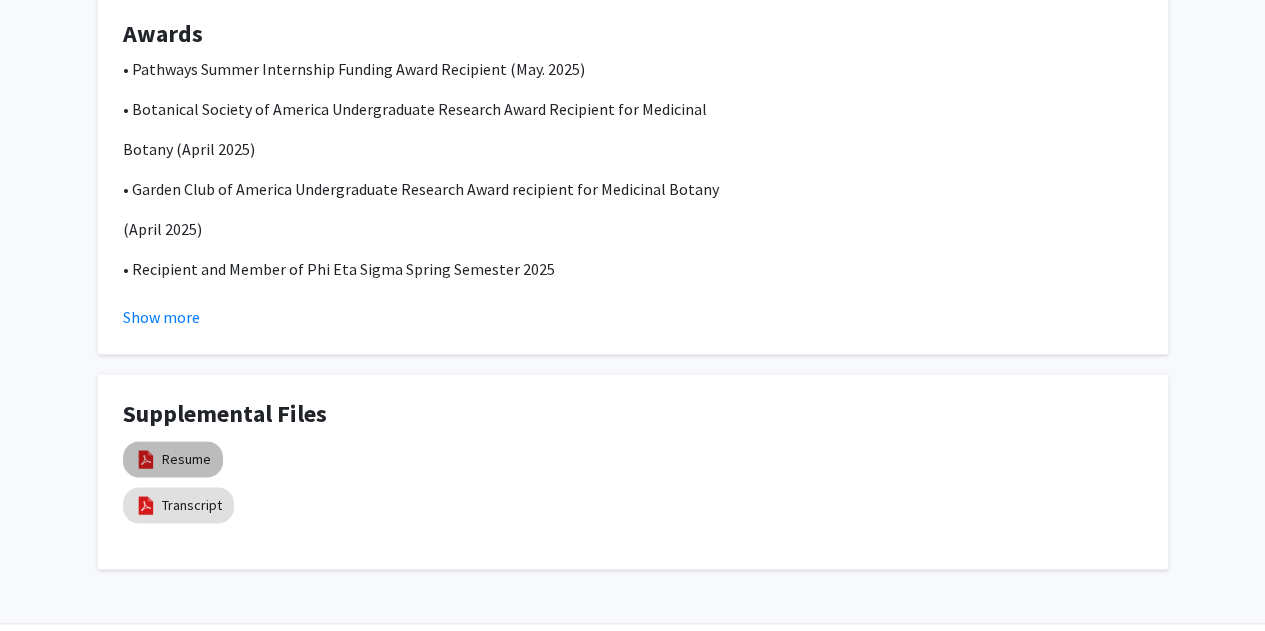 click on "Resume" at bounding box center (186, 458) 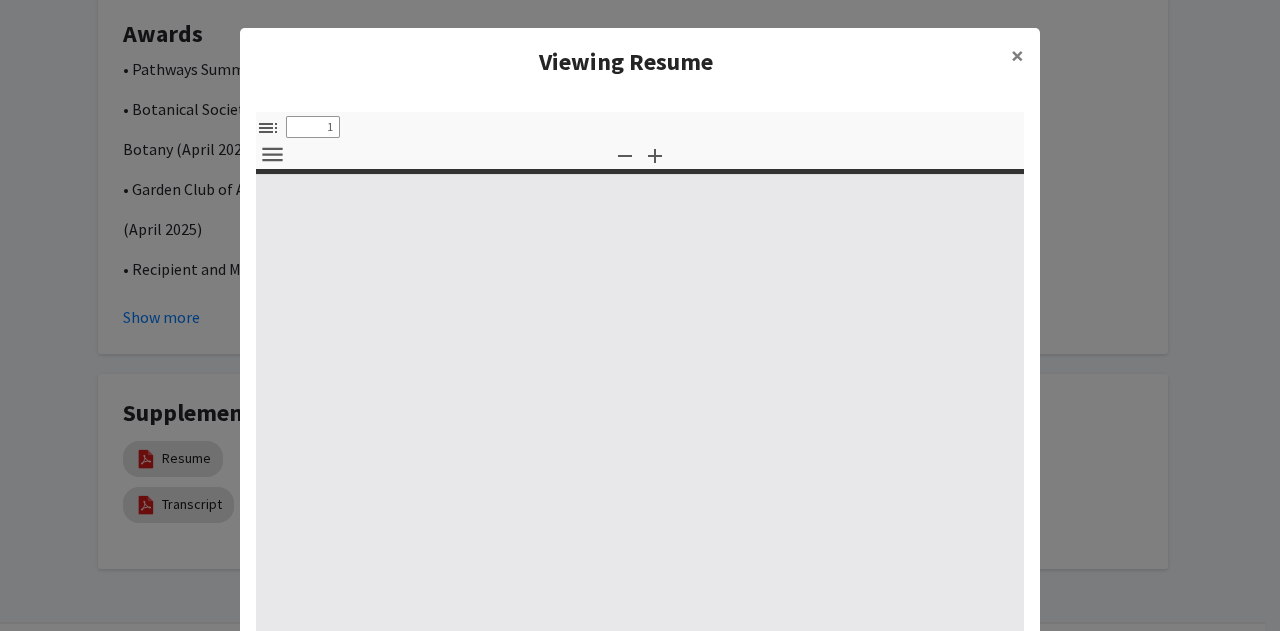 select on "custom" 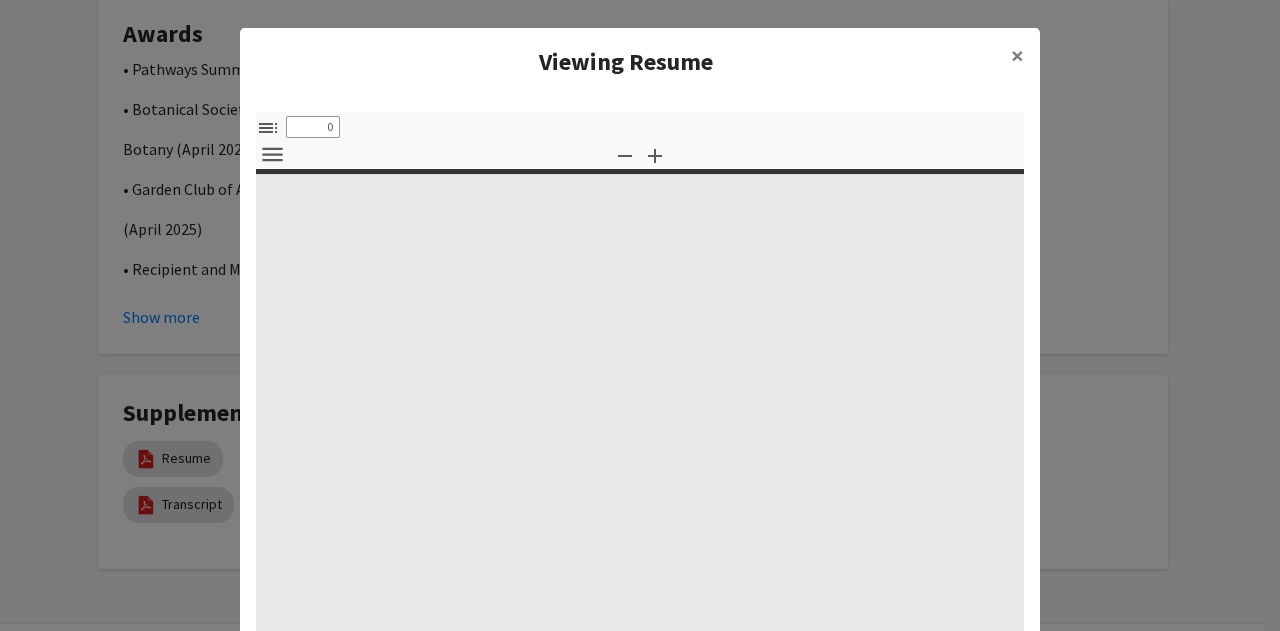 select on "custom" 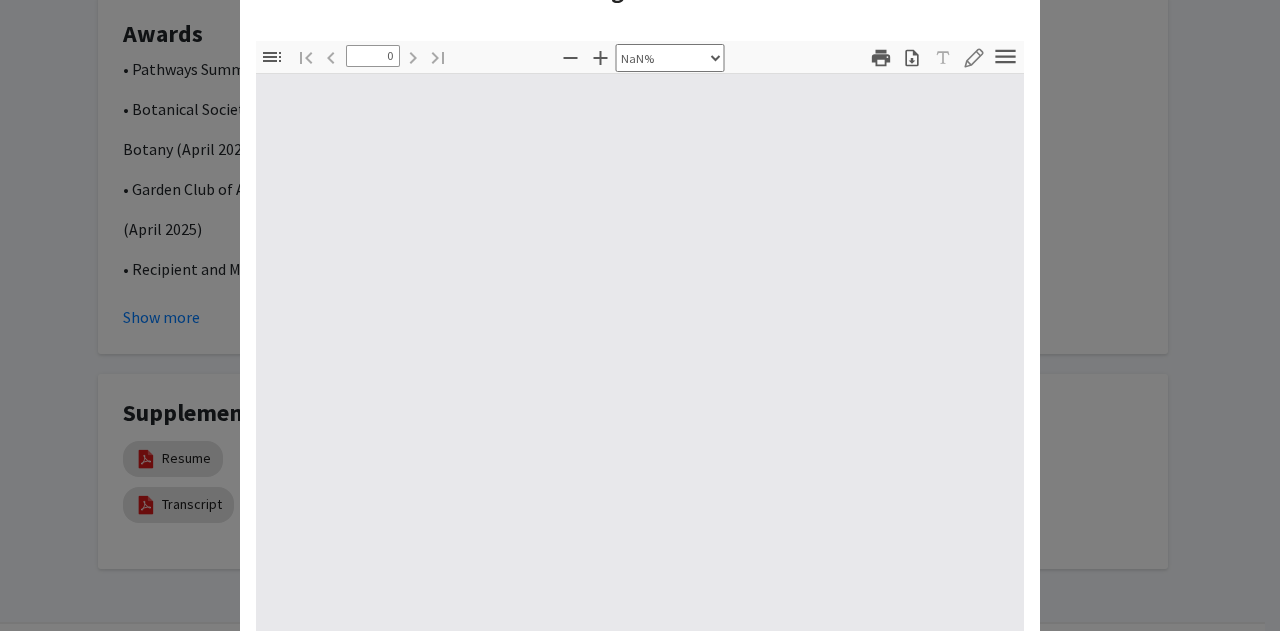 scroll, scrollTop: 72, scrollLeft: 0, axis: vertical 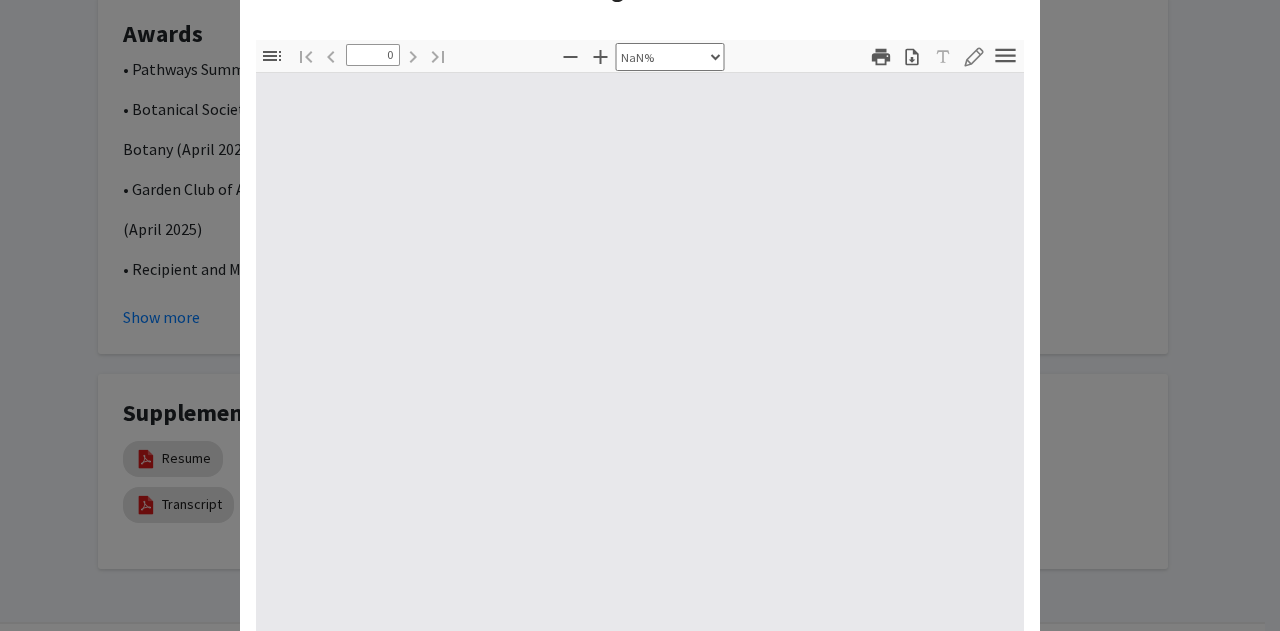 type on "1" 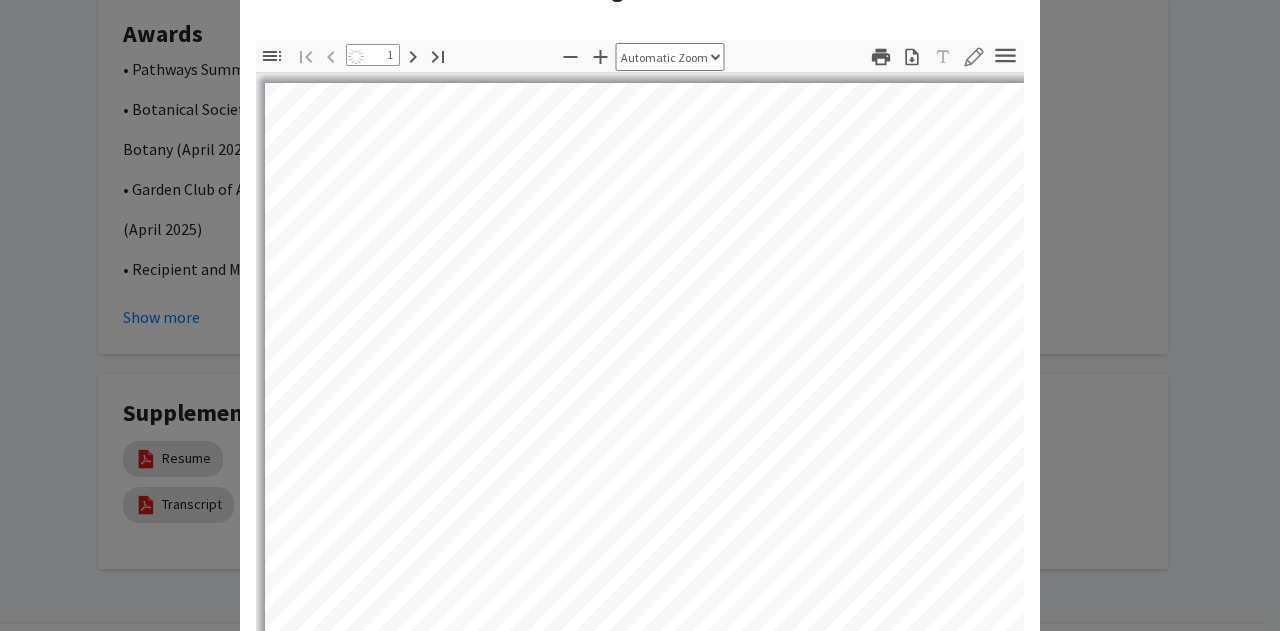 select on "auto" 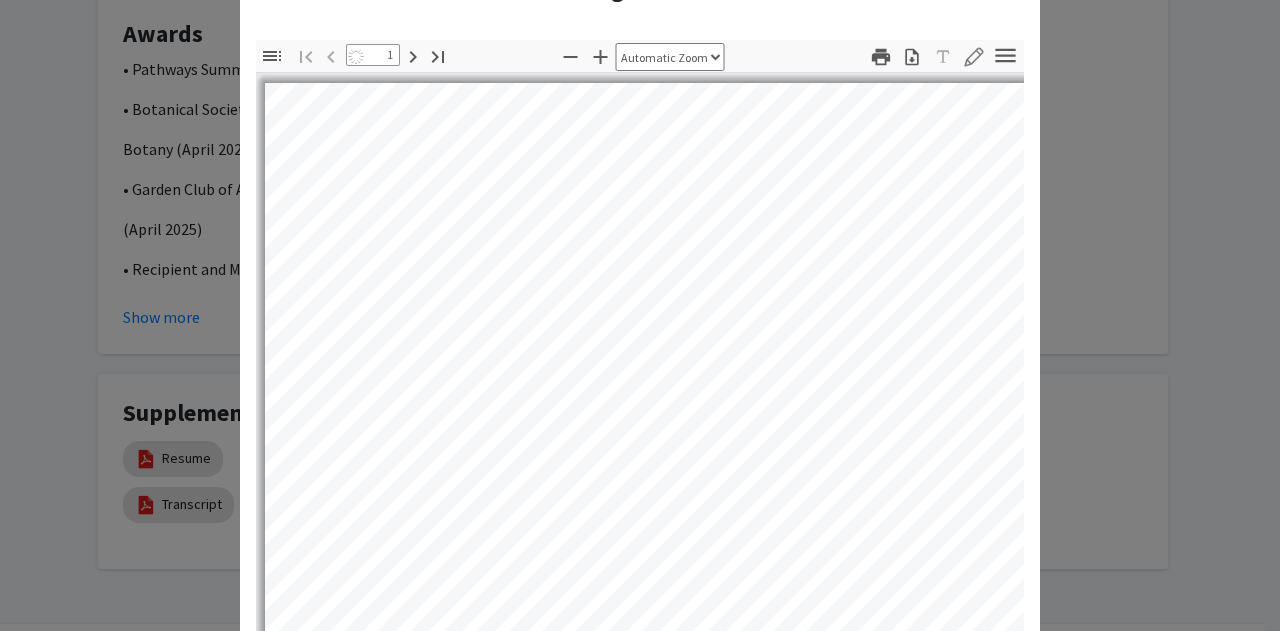 scroll, scrollTop: 0, scrollLeft: 0, axis: both 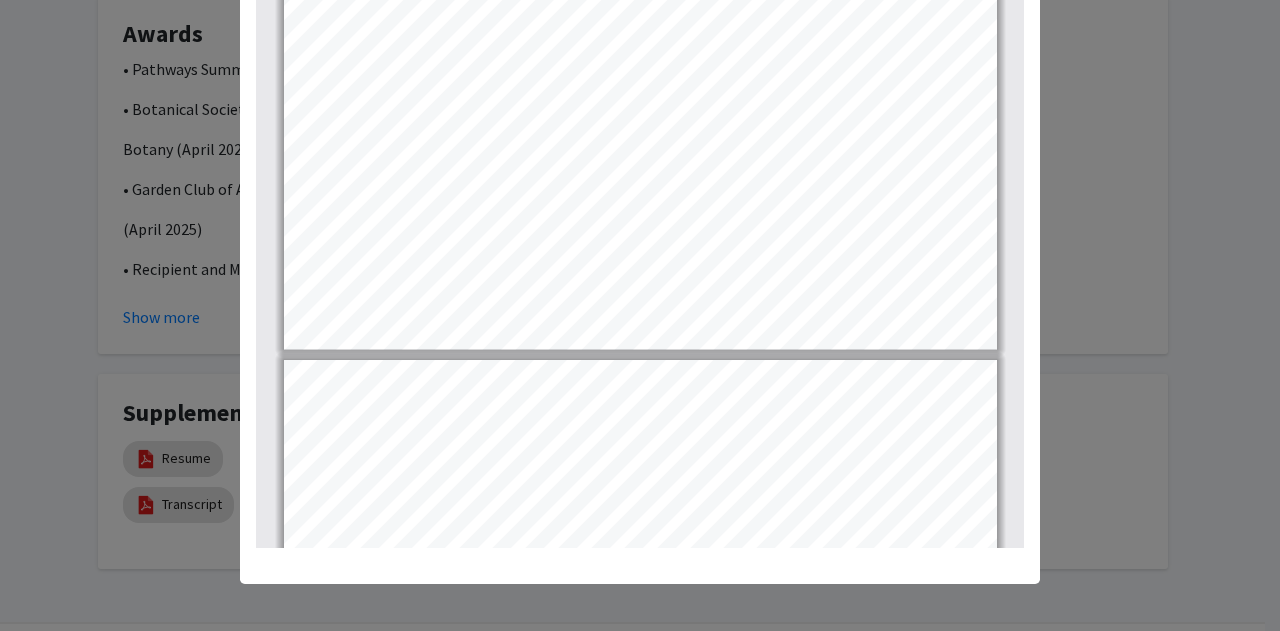 type on "1" 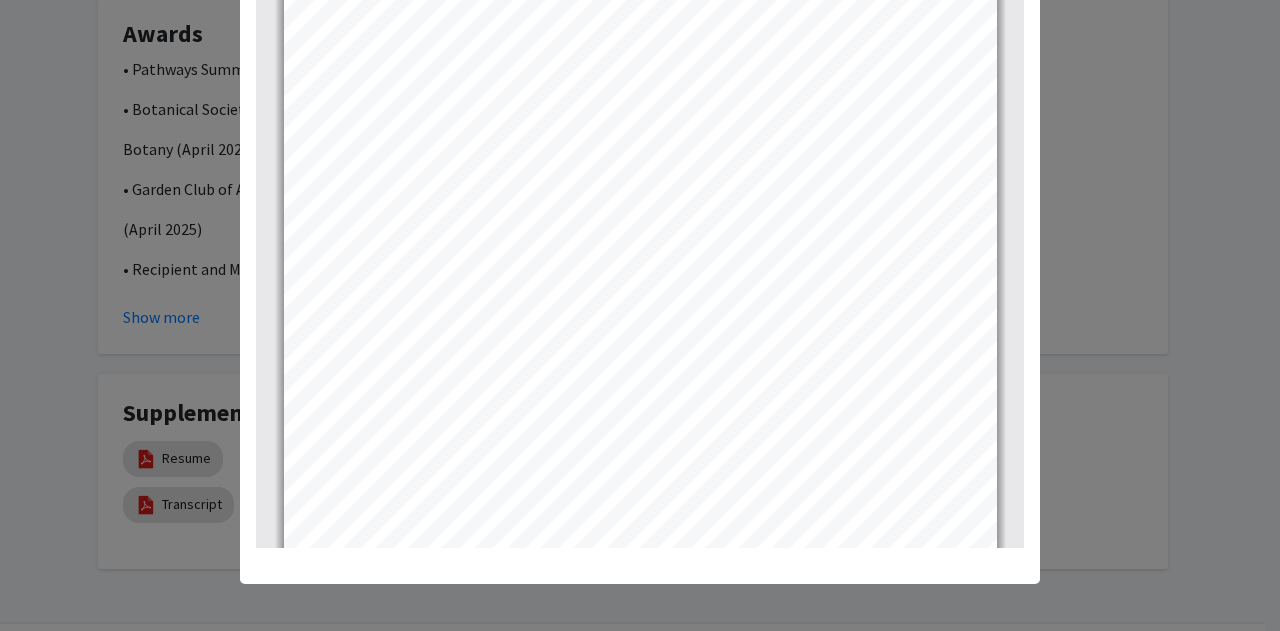 scroll, scrollTop: 0, scrollLeft: 0, axis: both 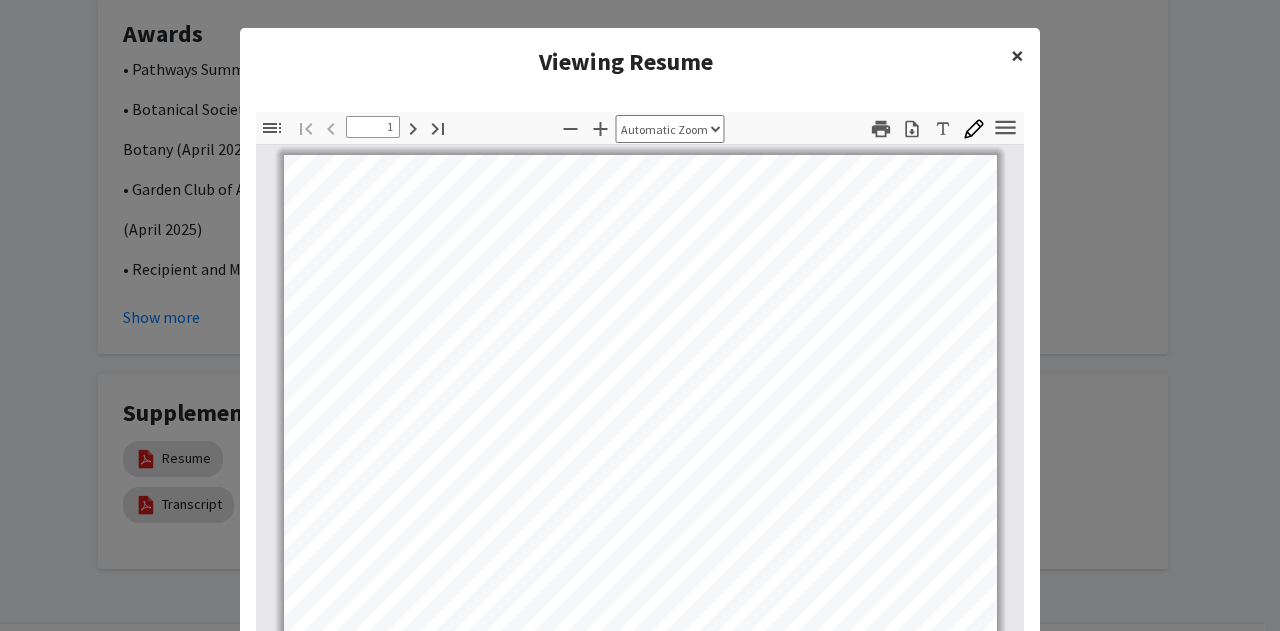 click on "×" 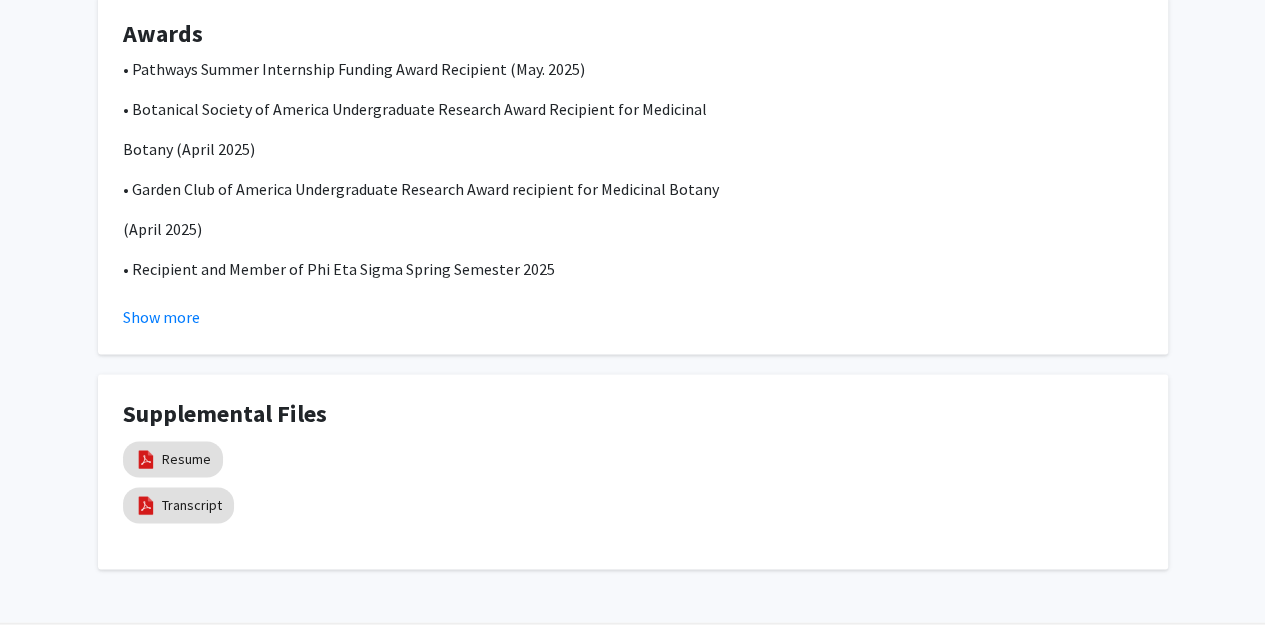 click on "(April 2025)" 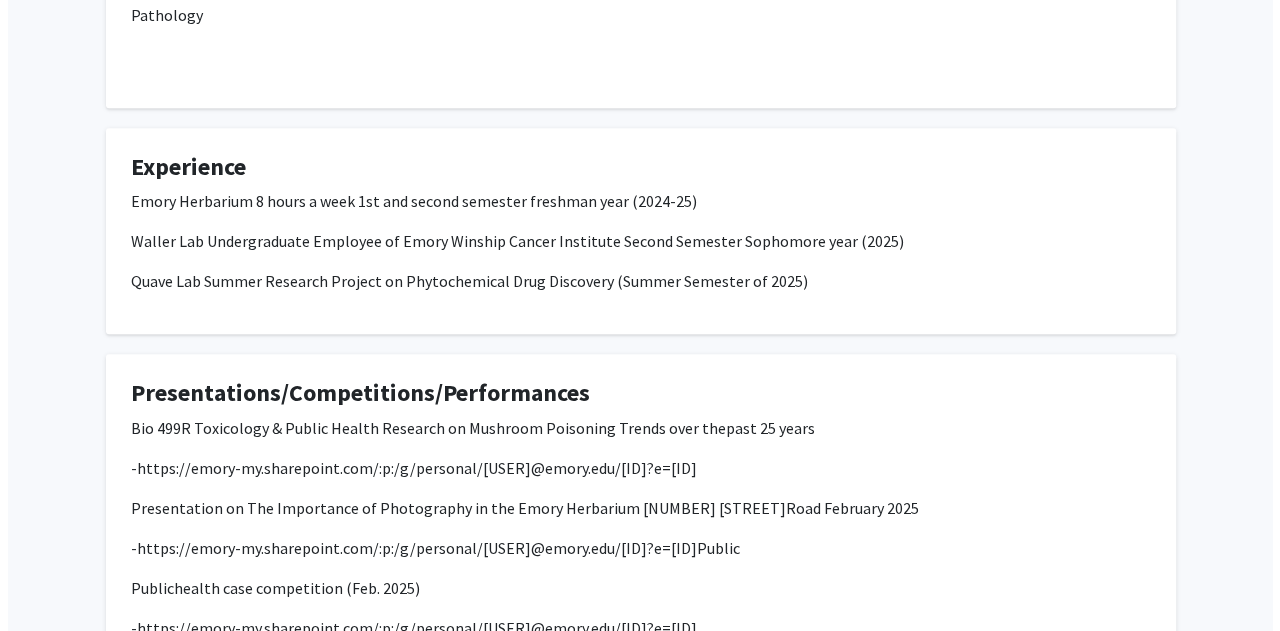 scroll, scrollTop: 1568, scrollLeft: 0, axis: vertical 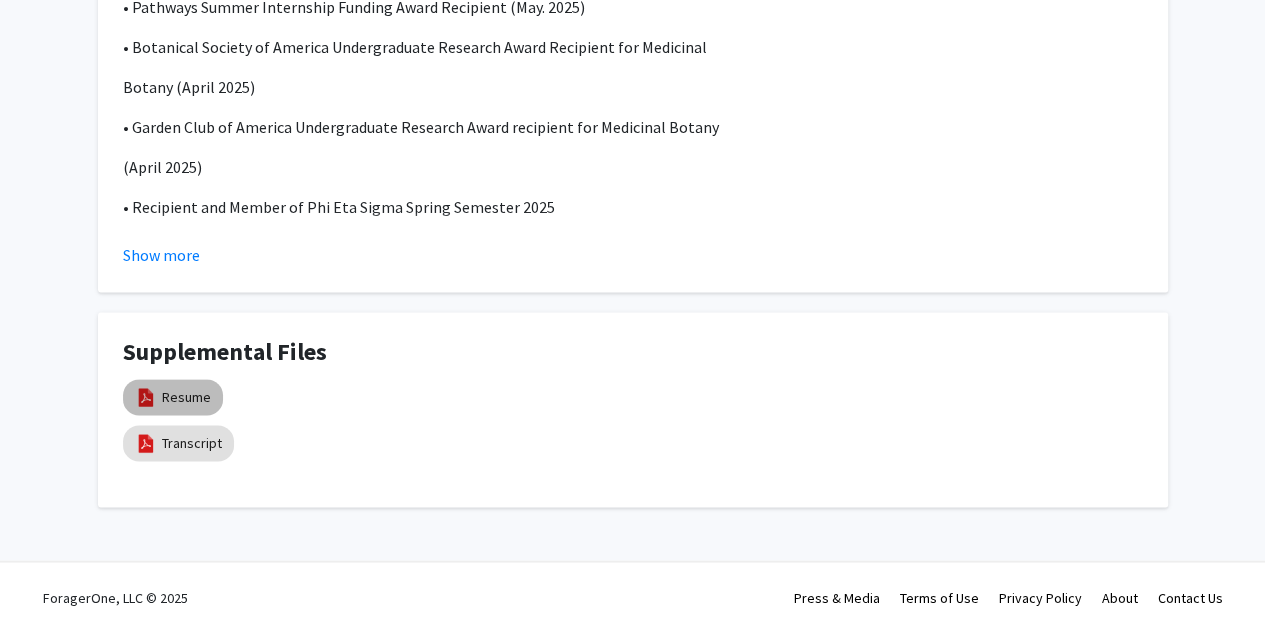 click on "Resume" at bounding box center [186, 396] 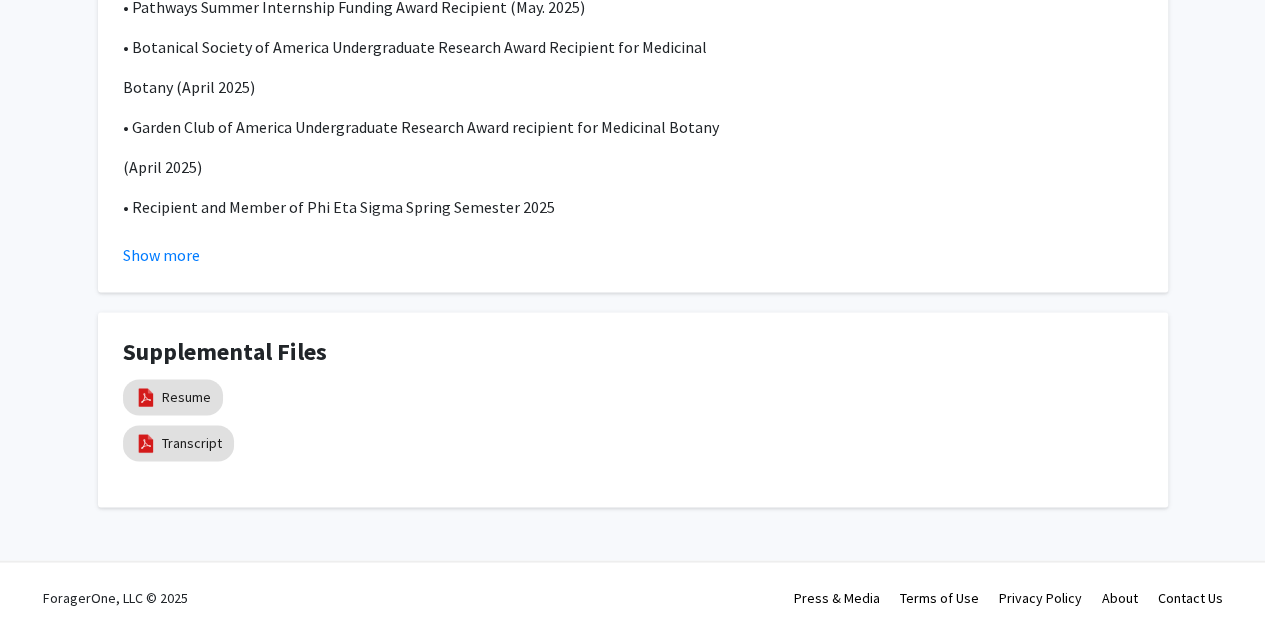 select on "custom" 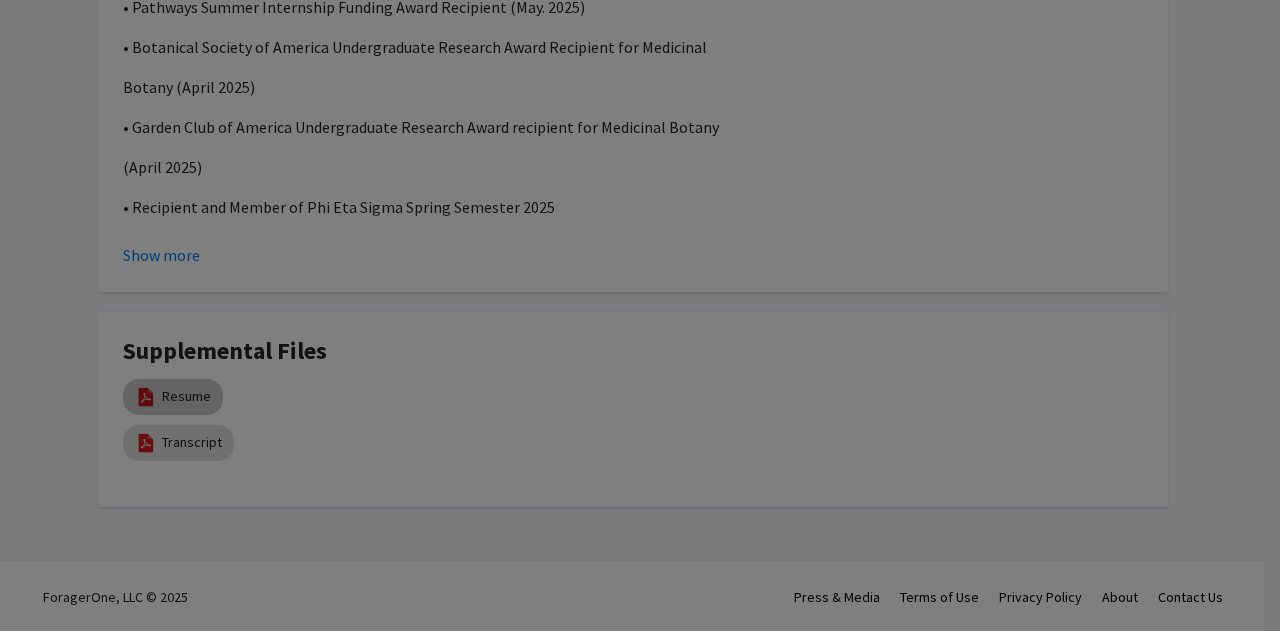 type on "0" 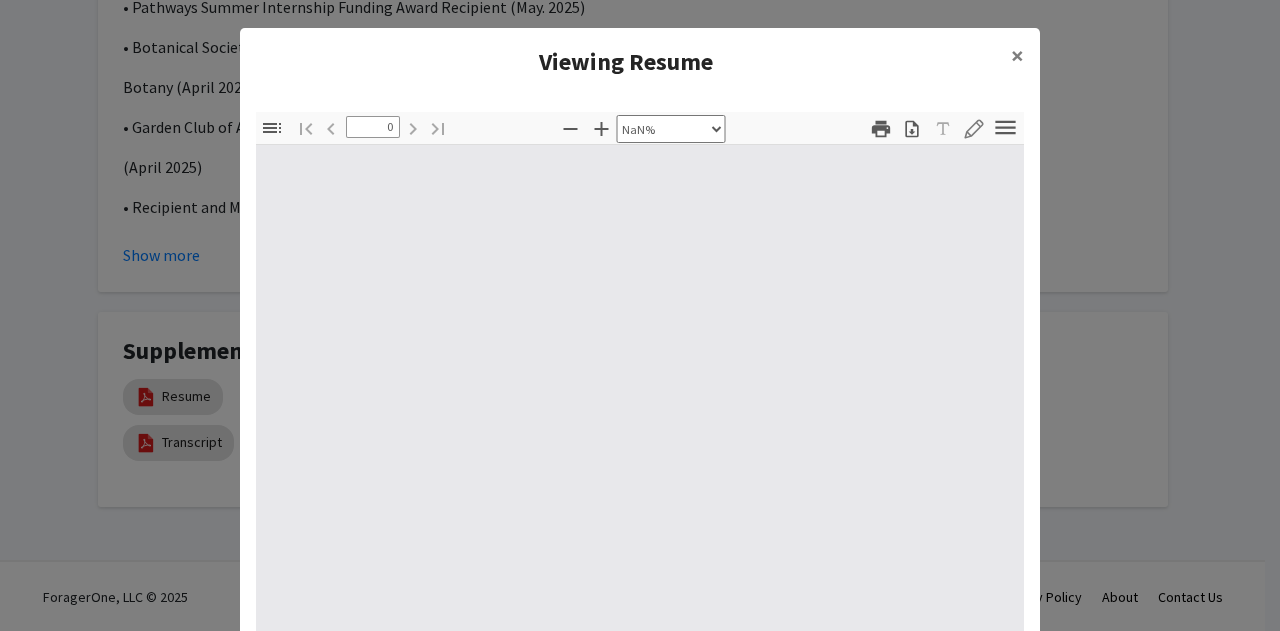 type on "1" 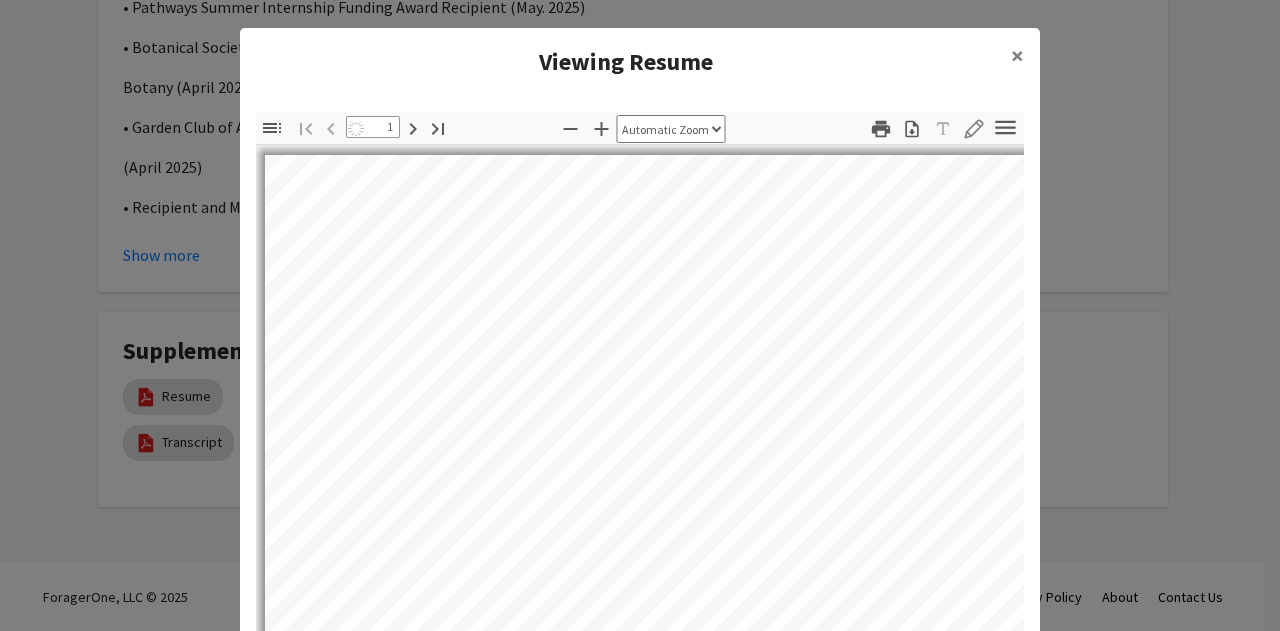 select on "auto" 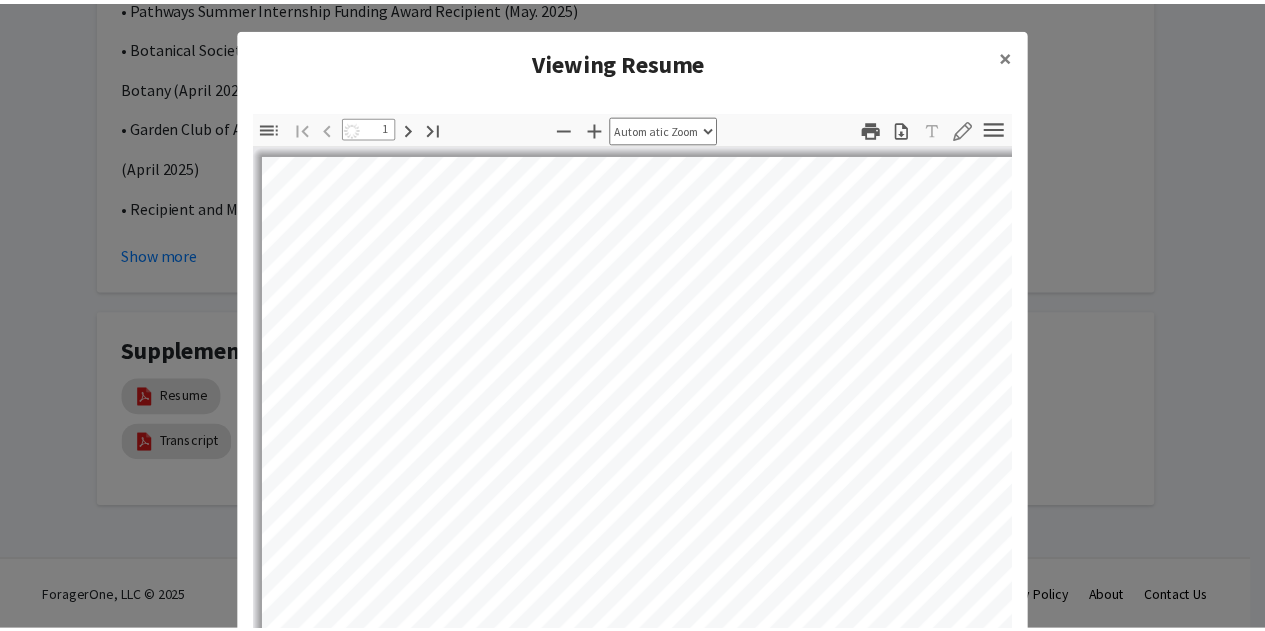 scroll, scrollTop: 0, scrollLeft: 0, axis: both 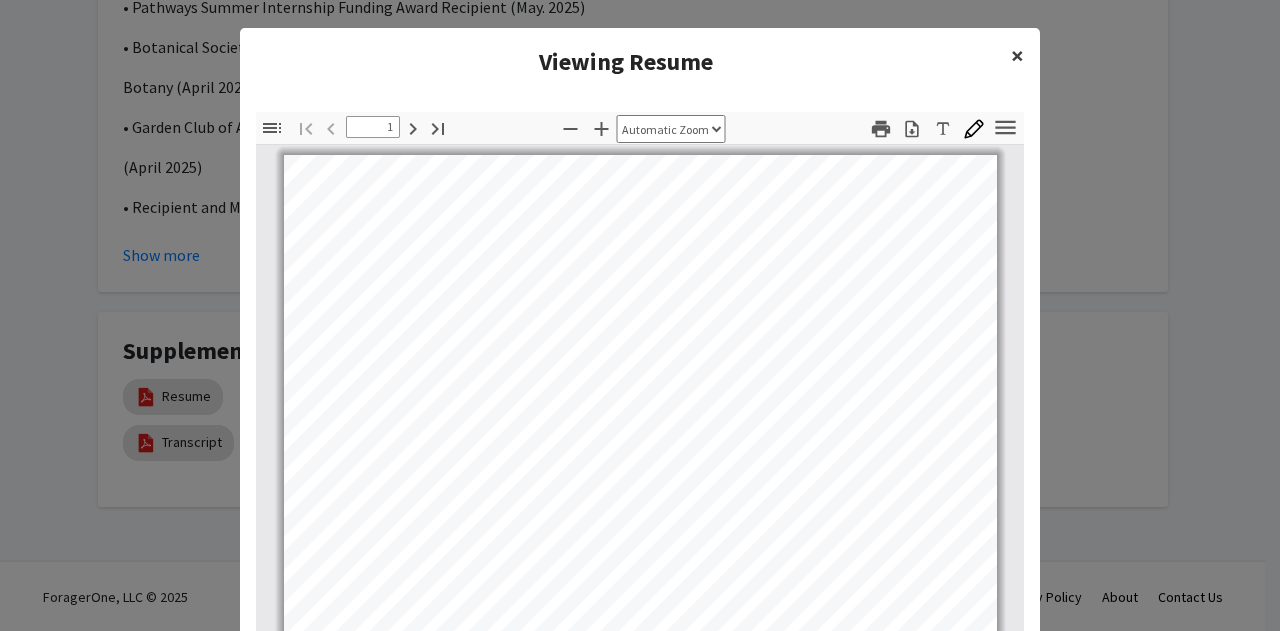 click on "×" 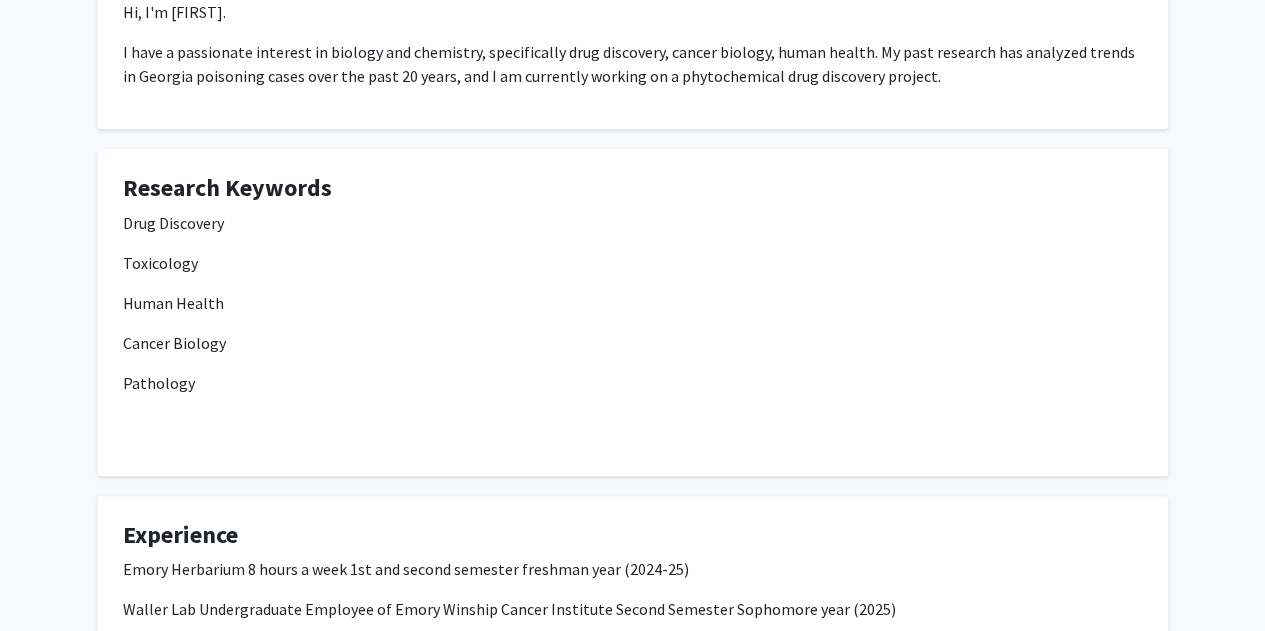 scroll, scrollTop: 0, scrollLeft: 0, axis: both 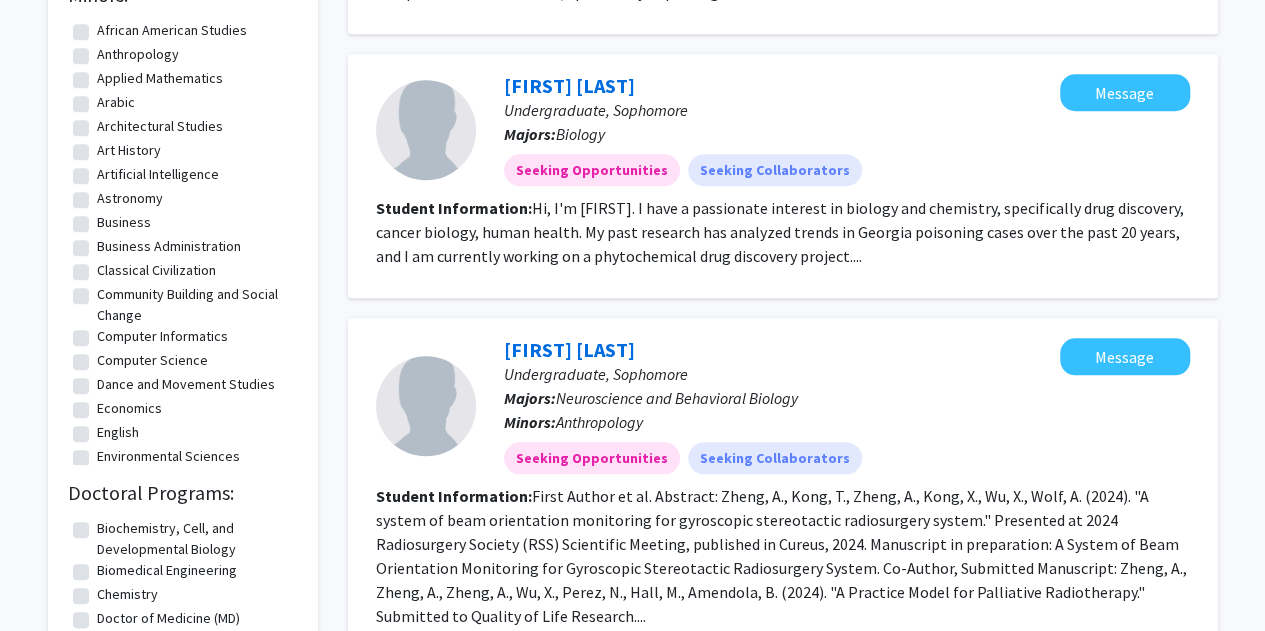 click on "[FIRST] [LAST]" 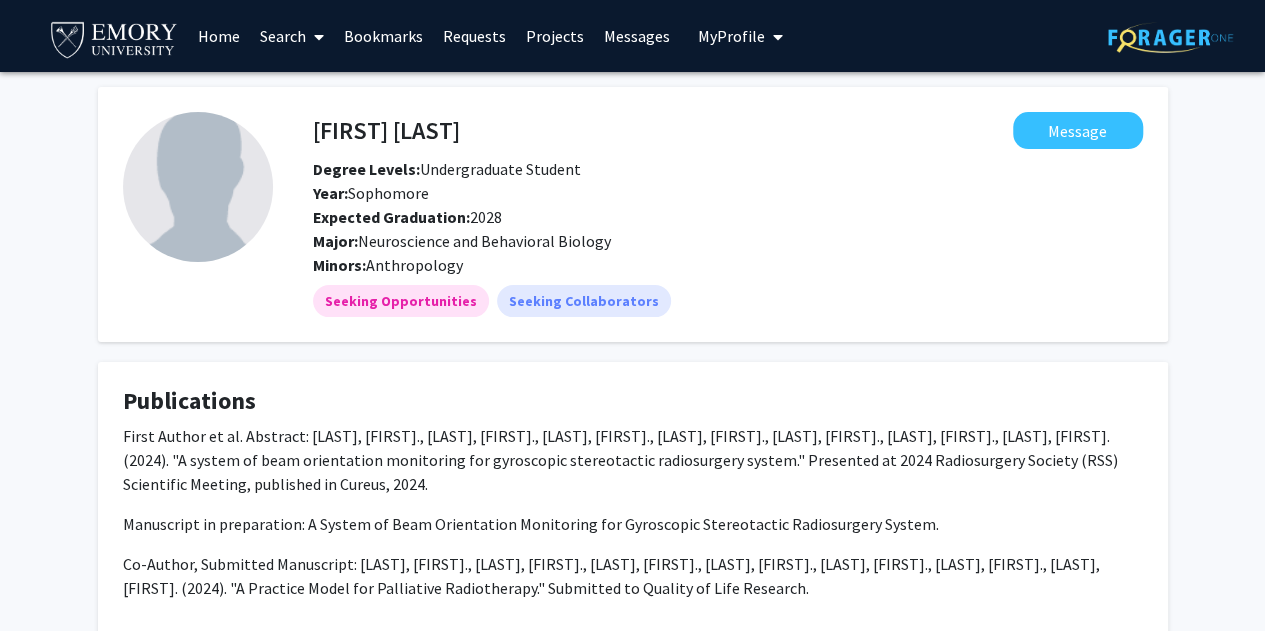 scroll, scrollTop: 110, scrollLeft: 0, axis: vertical 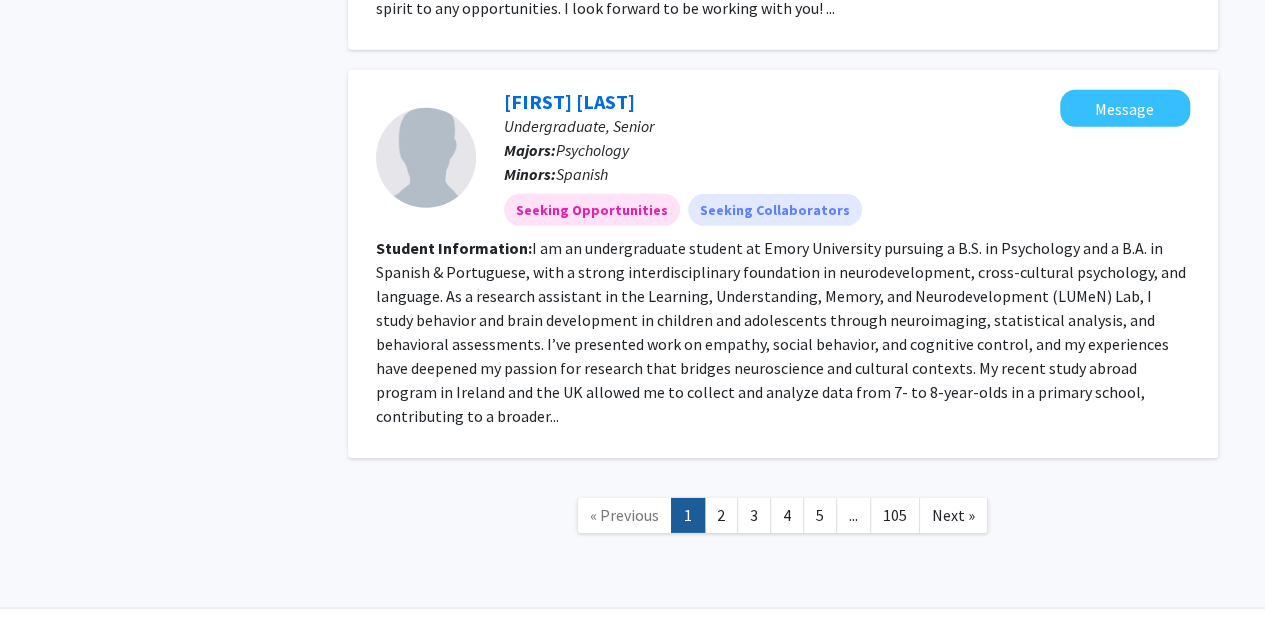 click on "2" 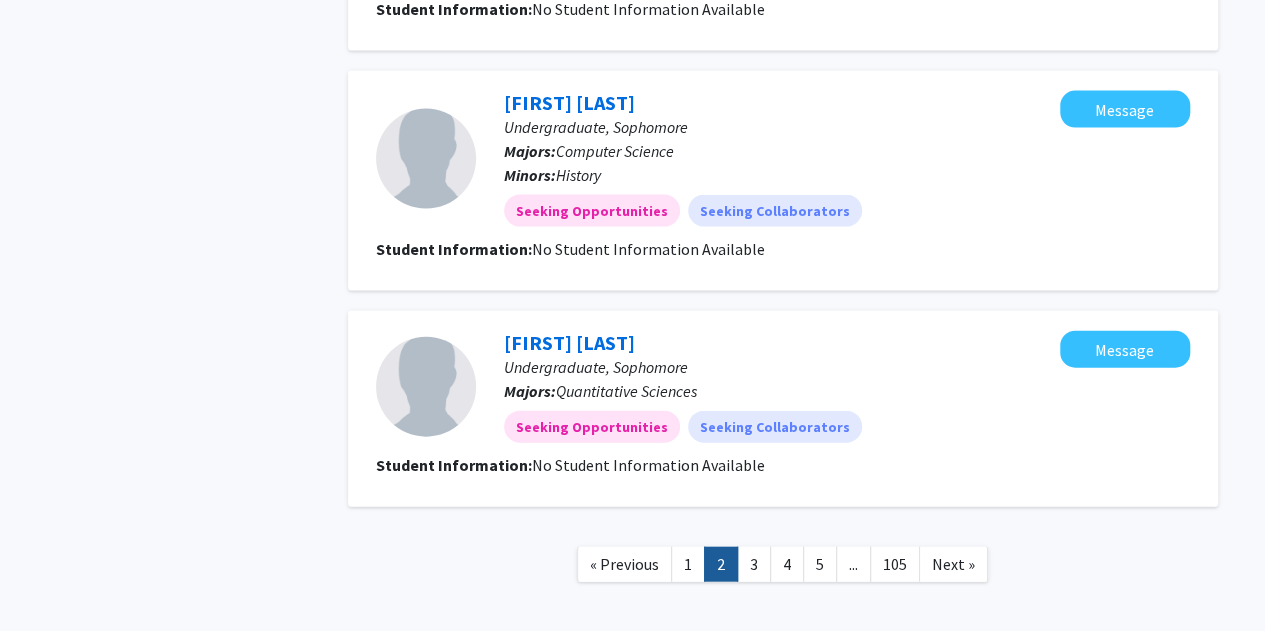 scroll, scrollTop: 2098, scrollLeft: 0, axis: vertical 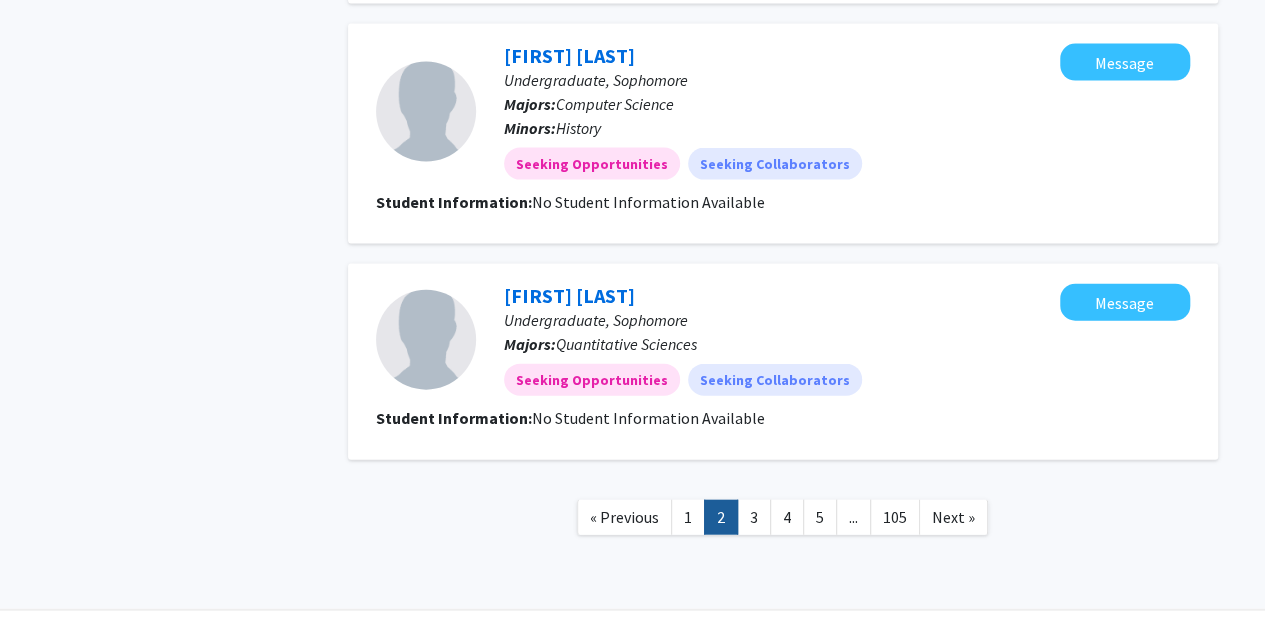 click on "3" 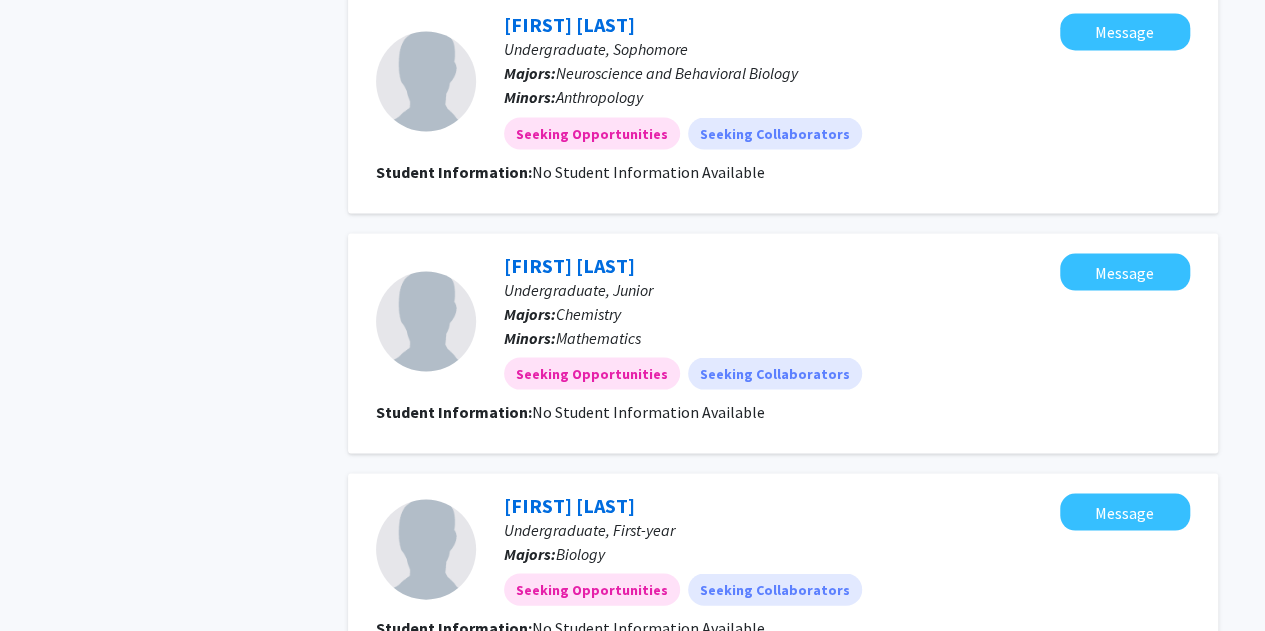 scroll, scrollTop: 2052, scrollLeft: 0, axis: vertical 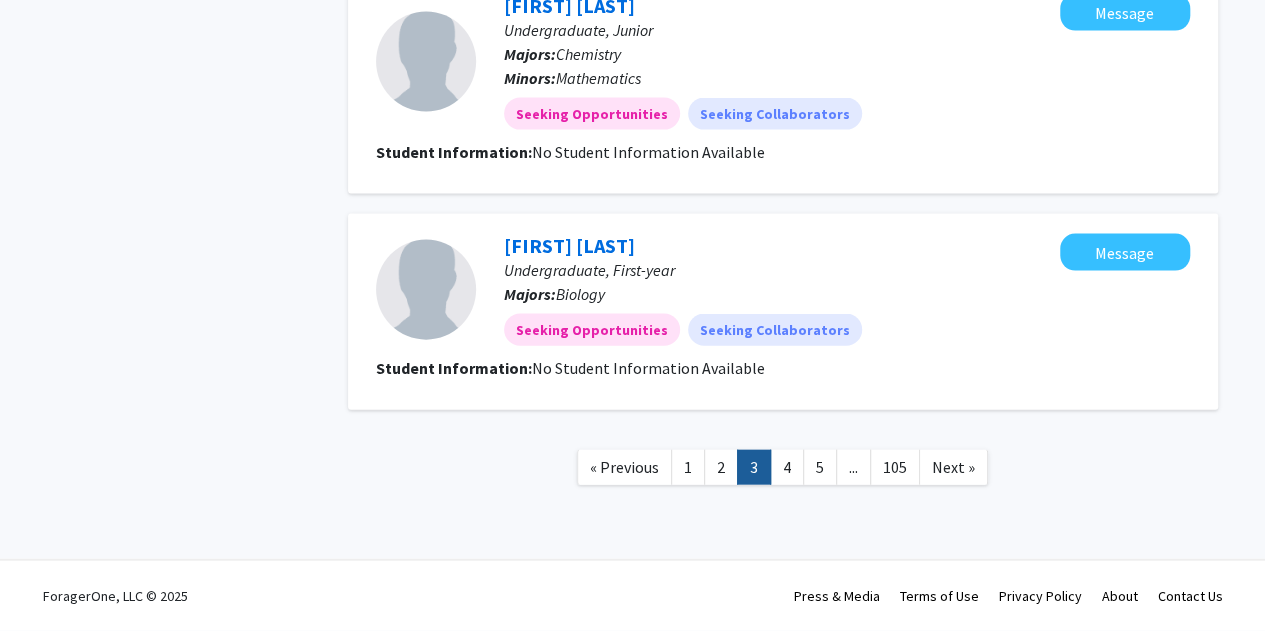 click on "4" 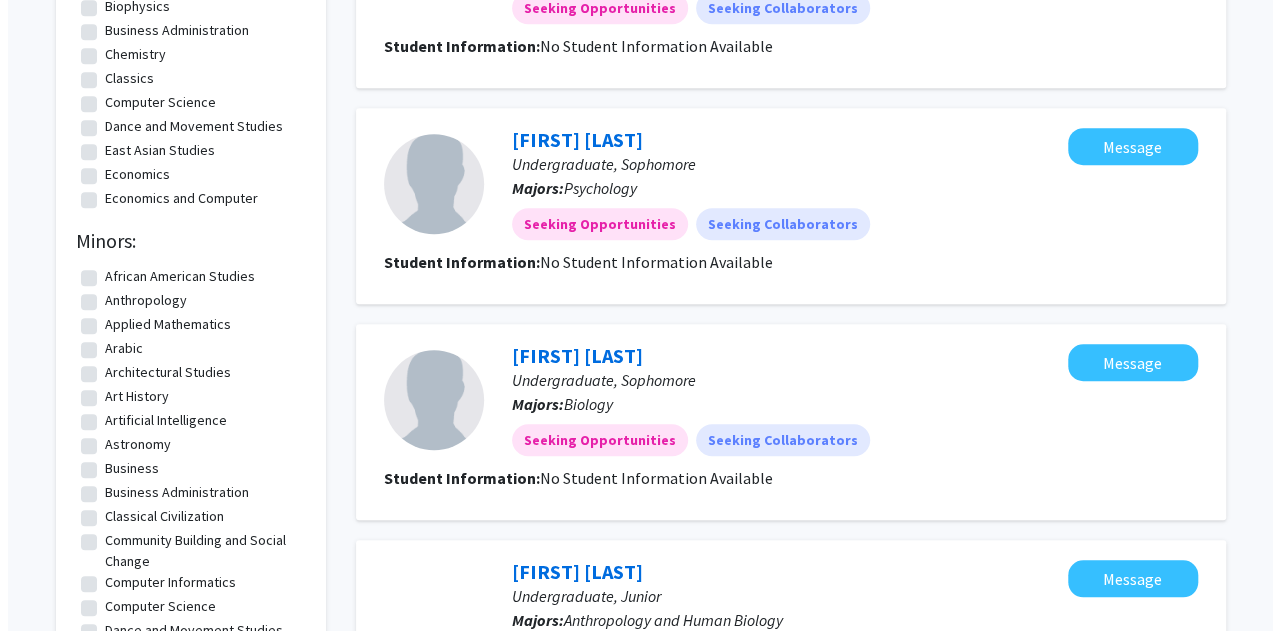 scroll, scrollTop: 0, scrollLeft: 0, axis: both 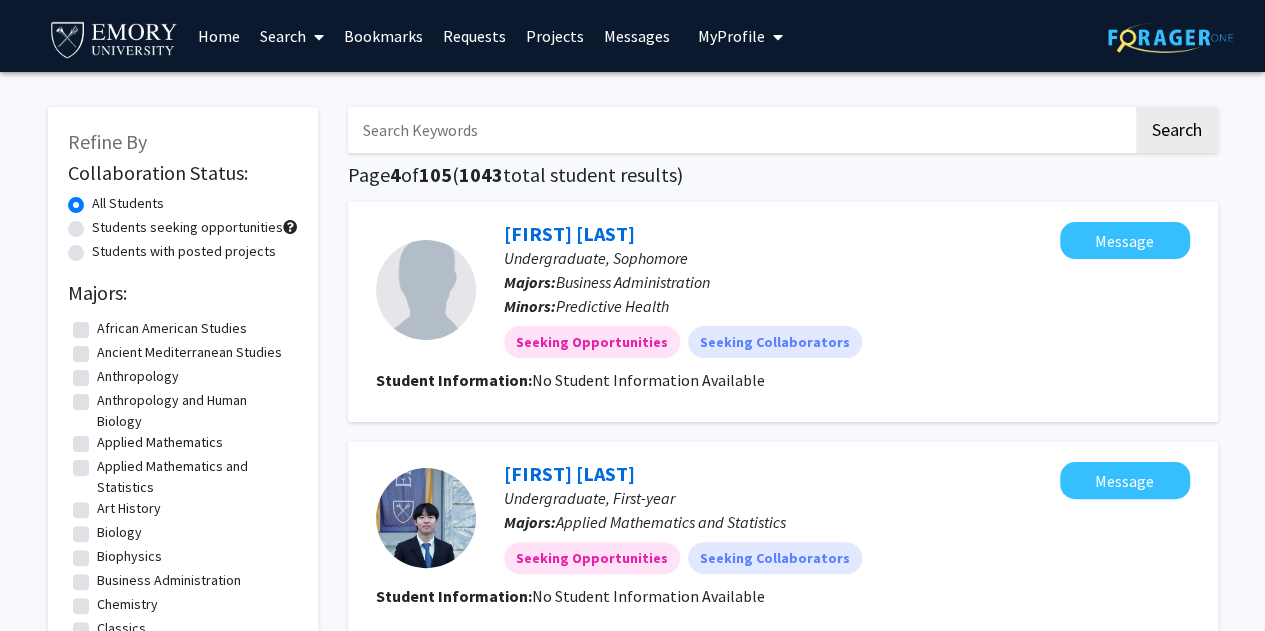 click at bounding box center (740, 130) 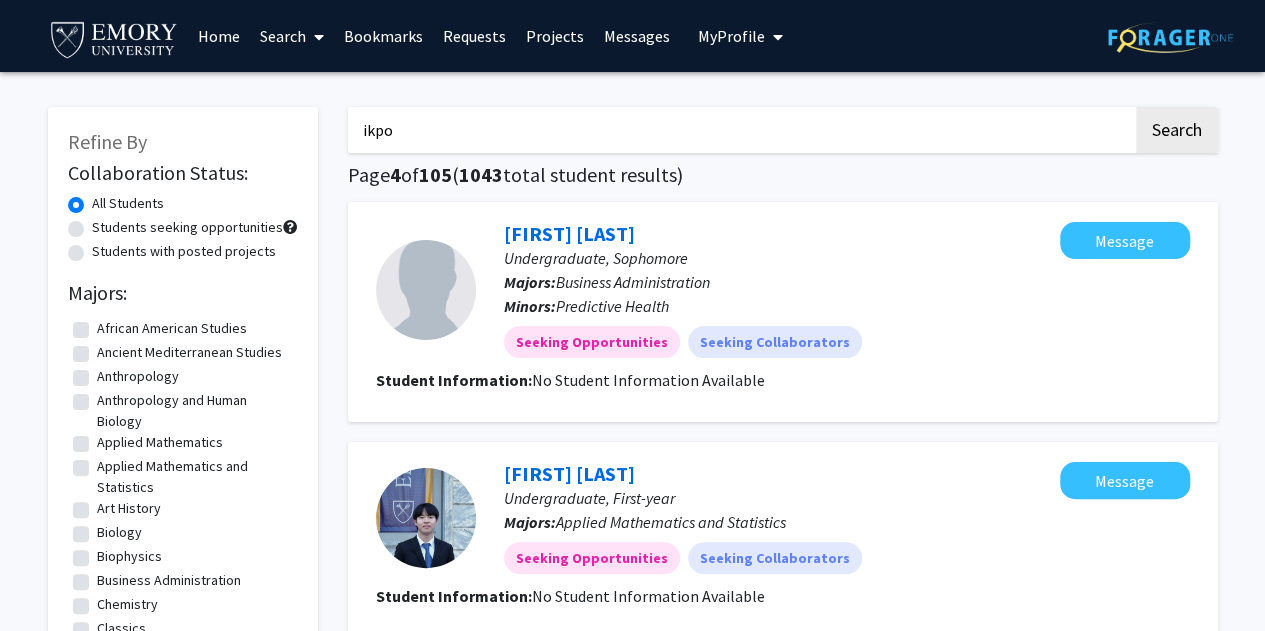 click on "Search" 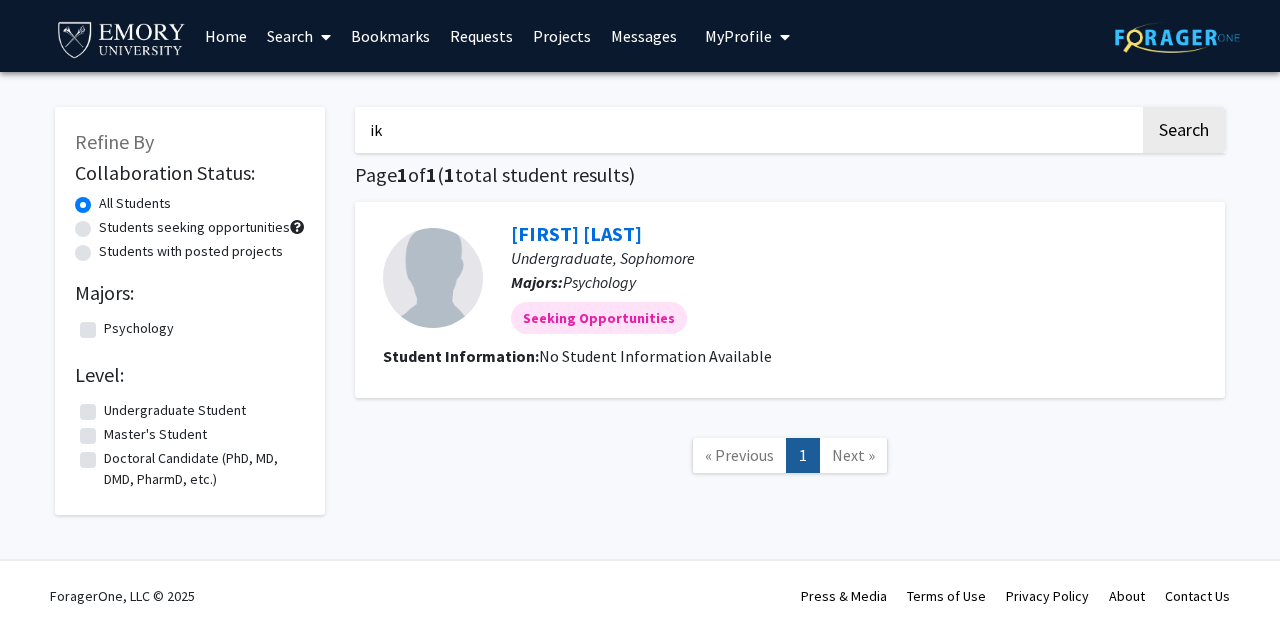 type on "i" 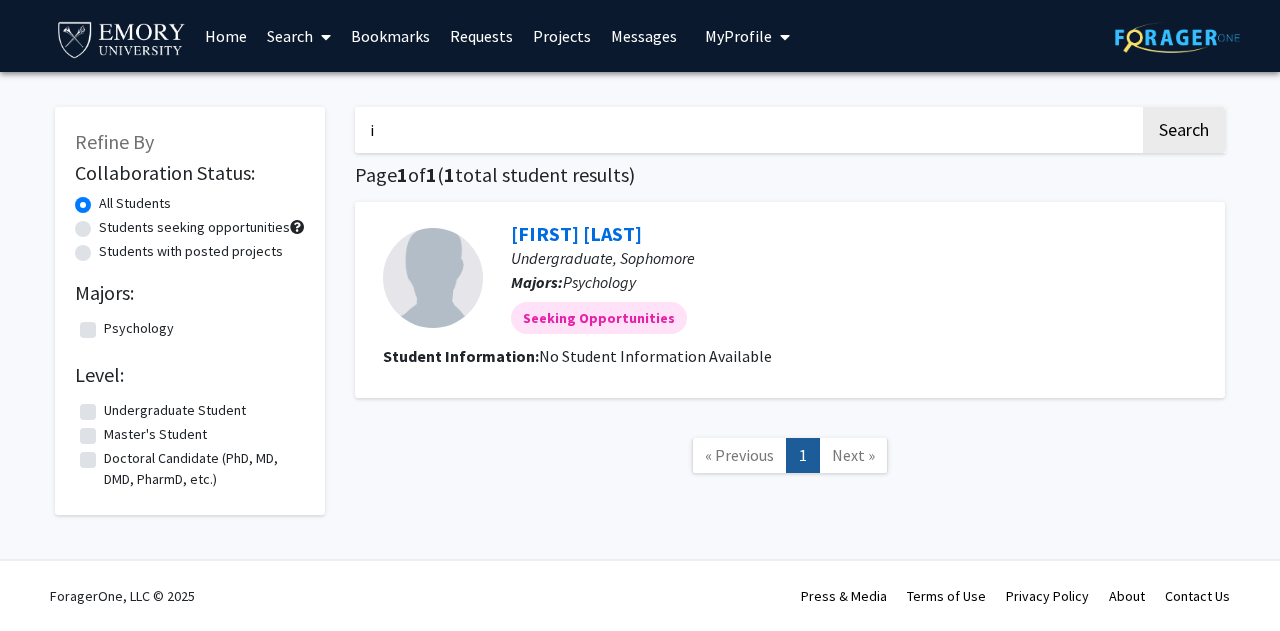 type 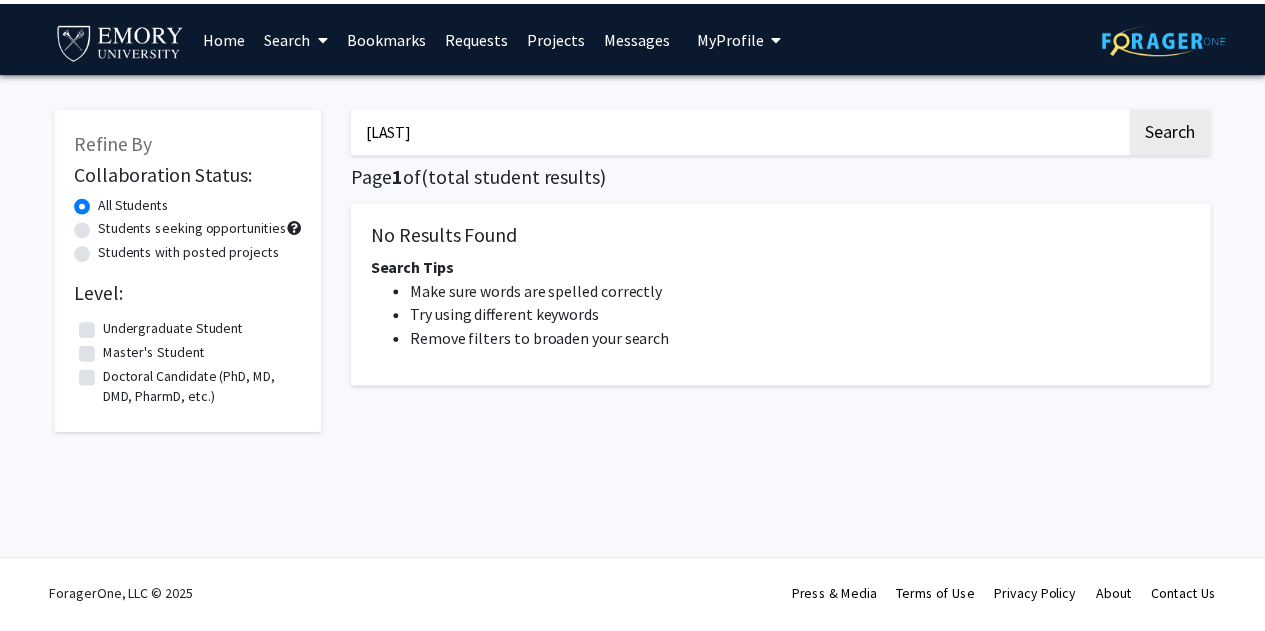 scroll, scrollTop: 0, scrollLeft: 0, axis: both 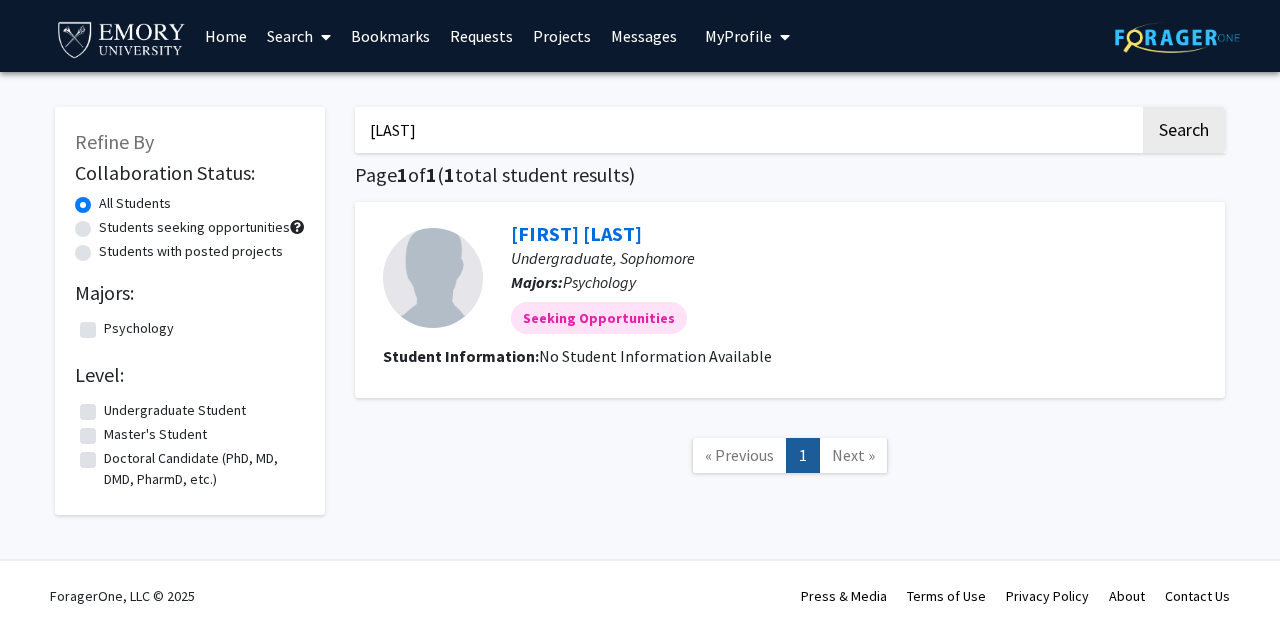 click on "[LAST]" at bounding box center [747, 130] 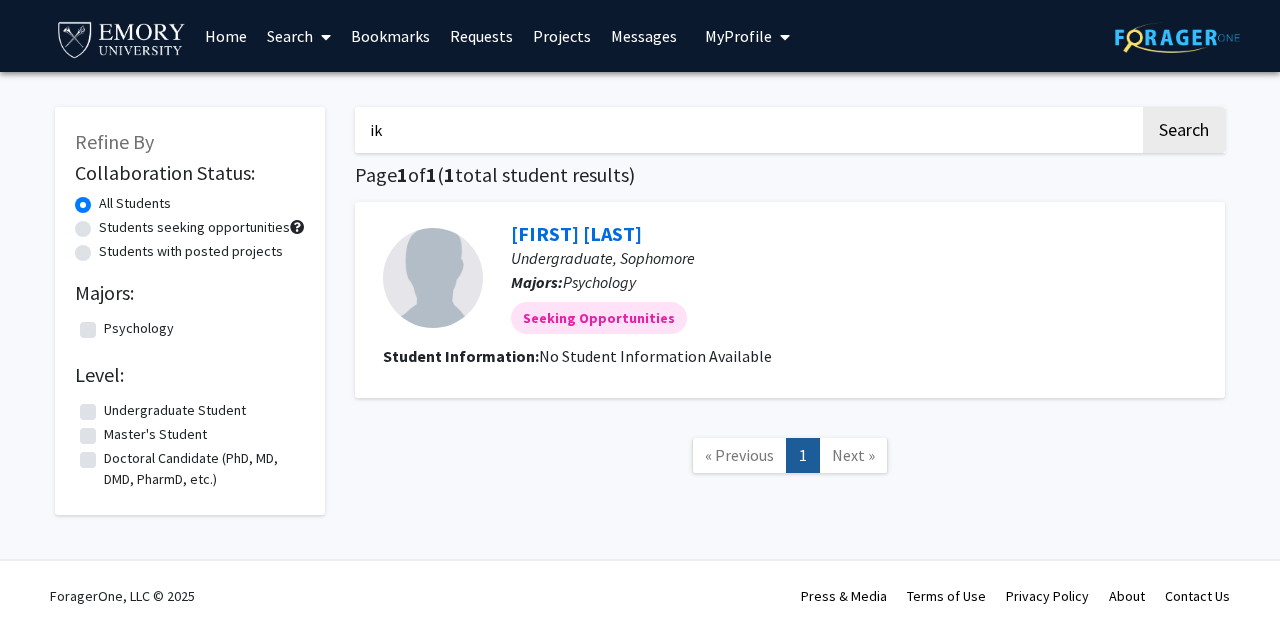 type on "i" 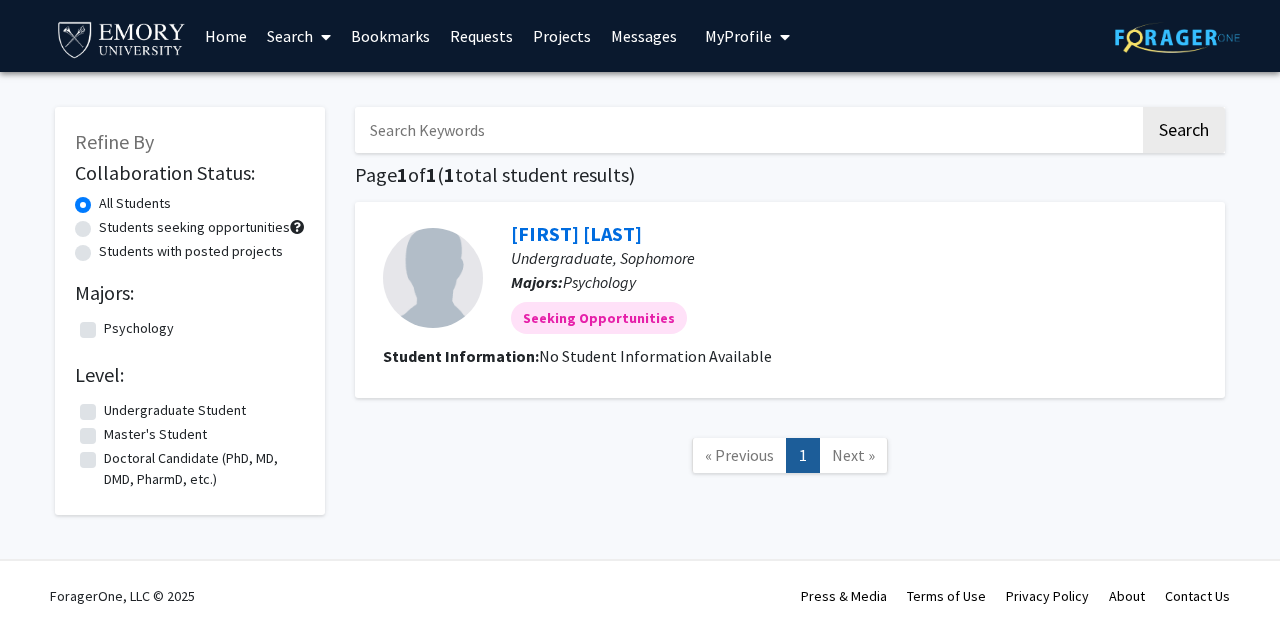 type 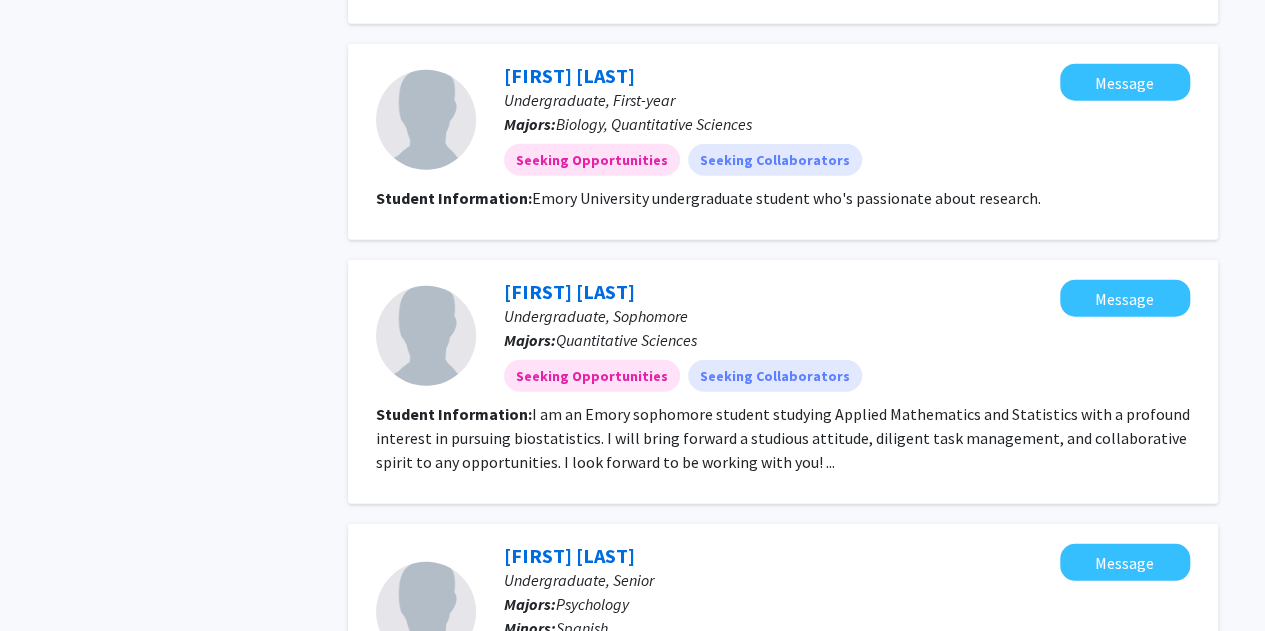 scroll, scrollTop: 2940, scrollLeft: 0, axis: vertical 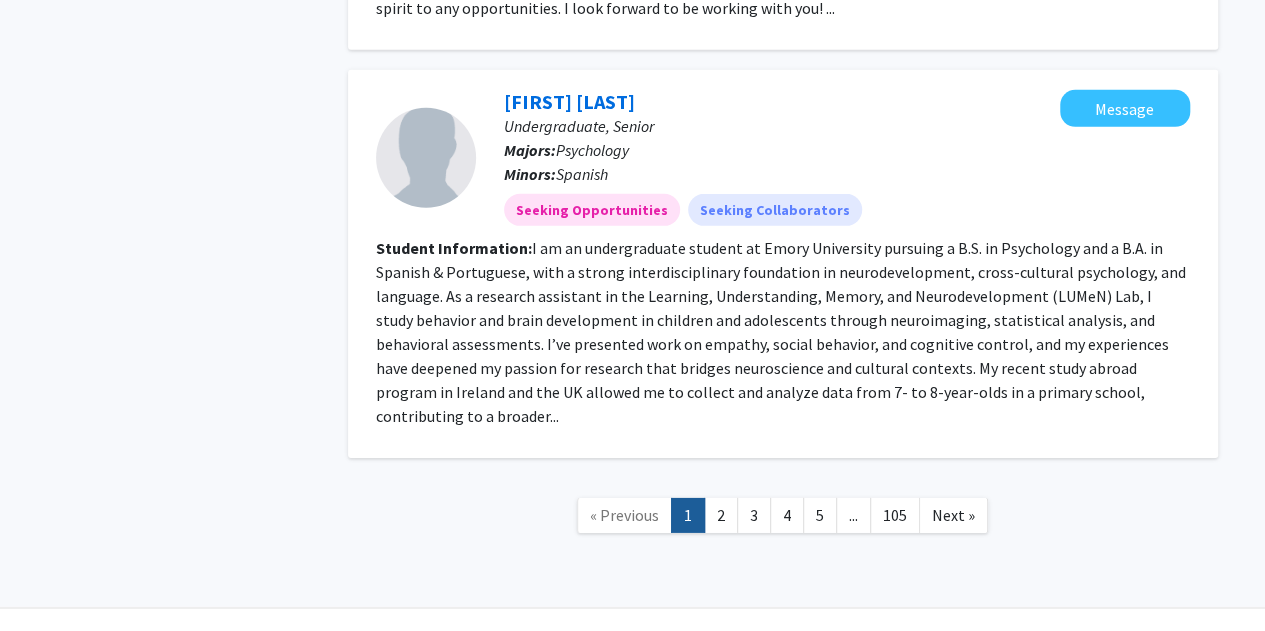 click on "5" 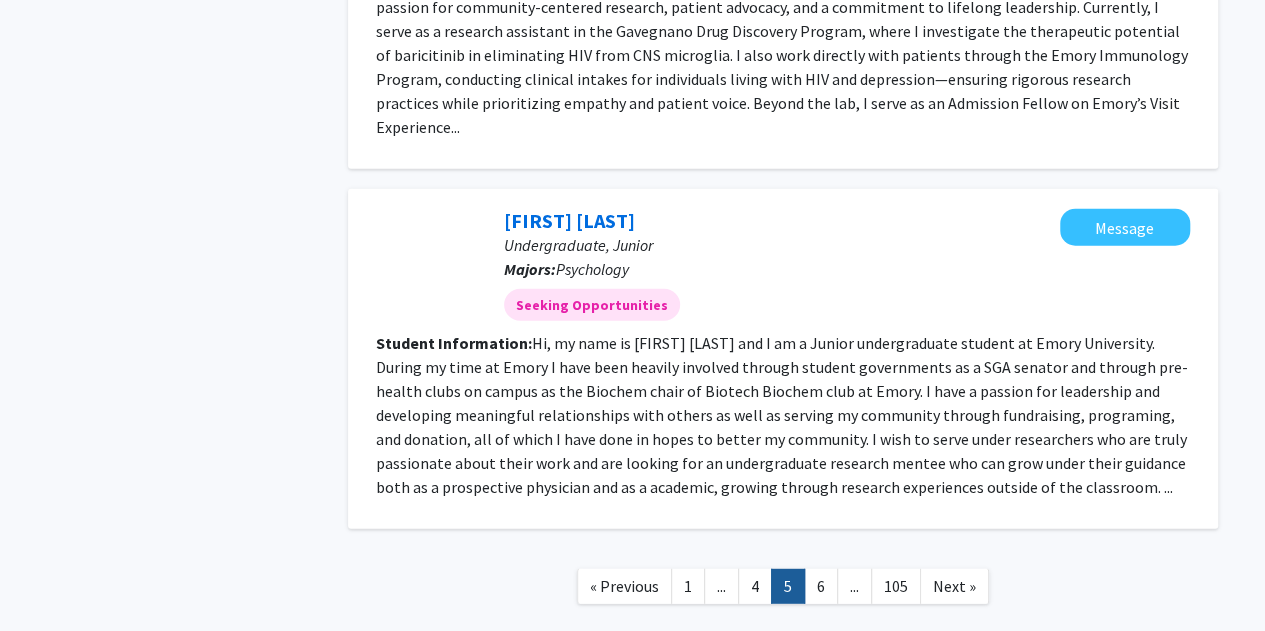 scroll, scrollTop: 2426, scrollLeft: 0, axis: vertical 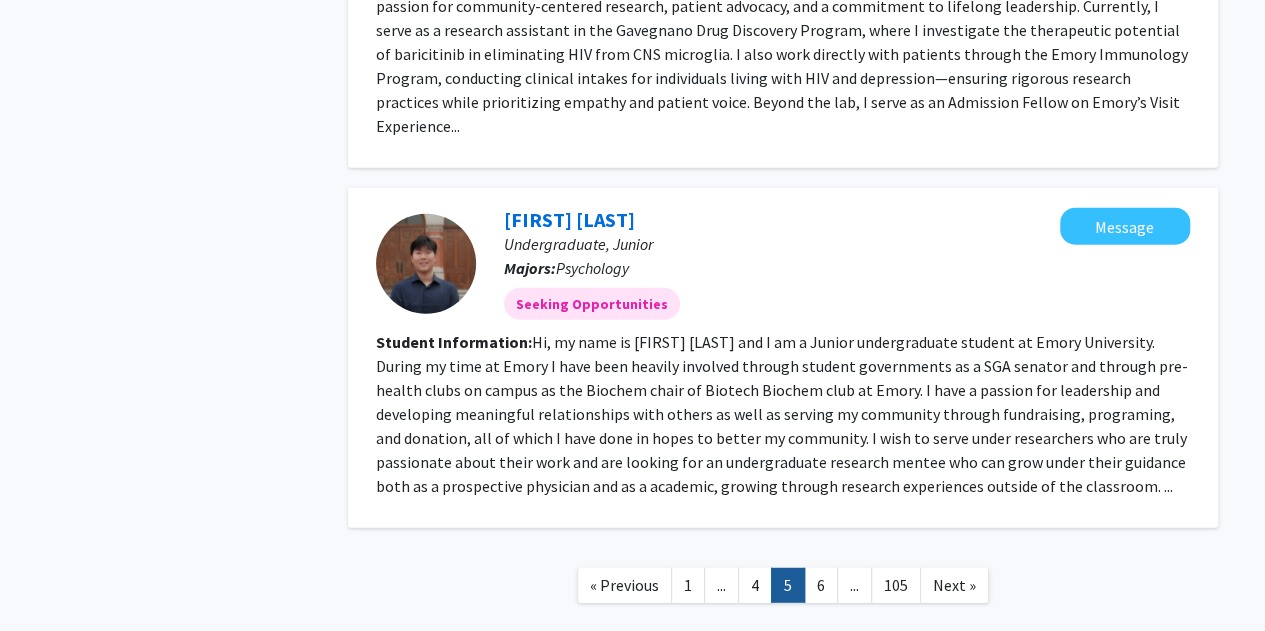 click on "6" 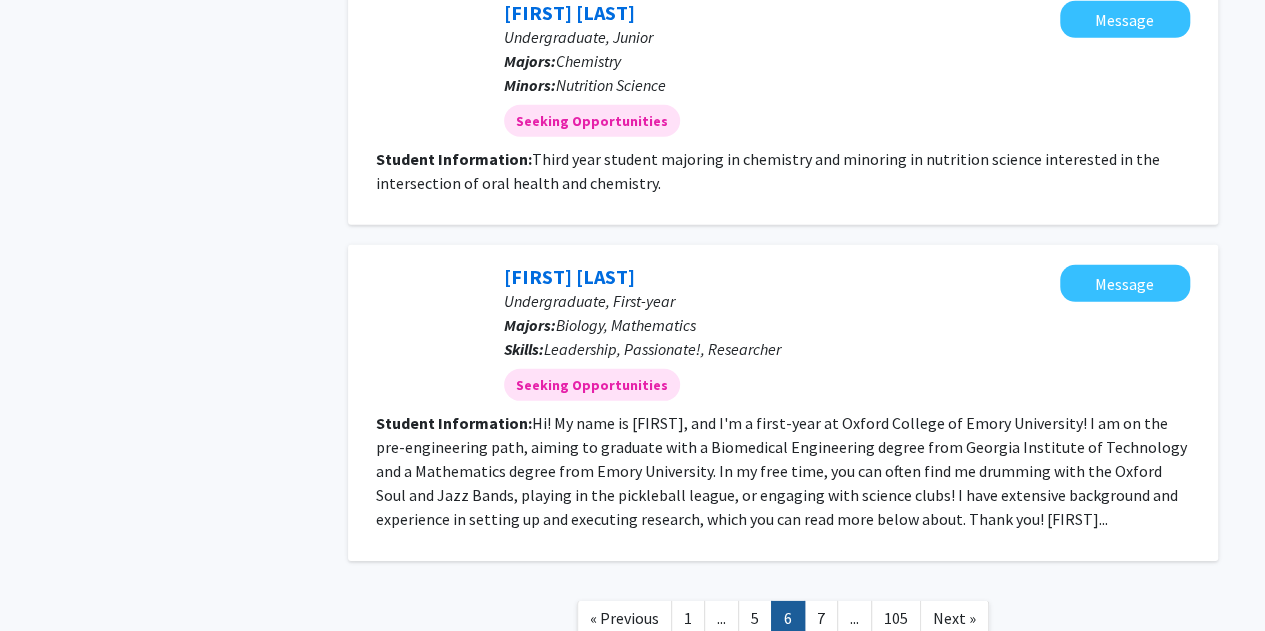scroll, scrollTop: 2960, scrollLeft: 0, axis: vertical 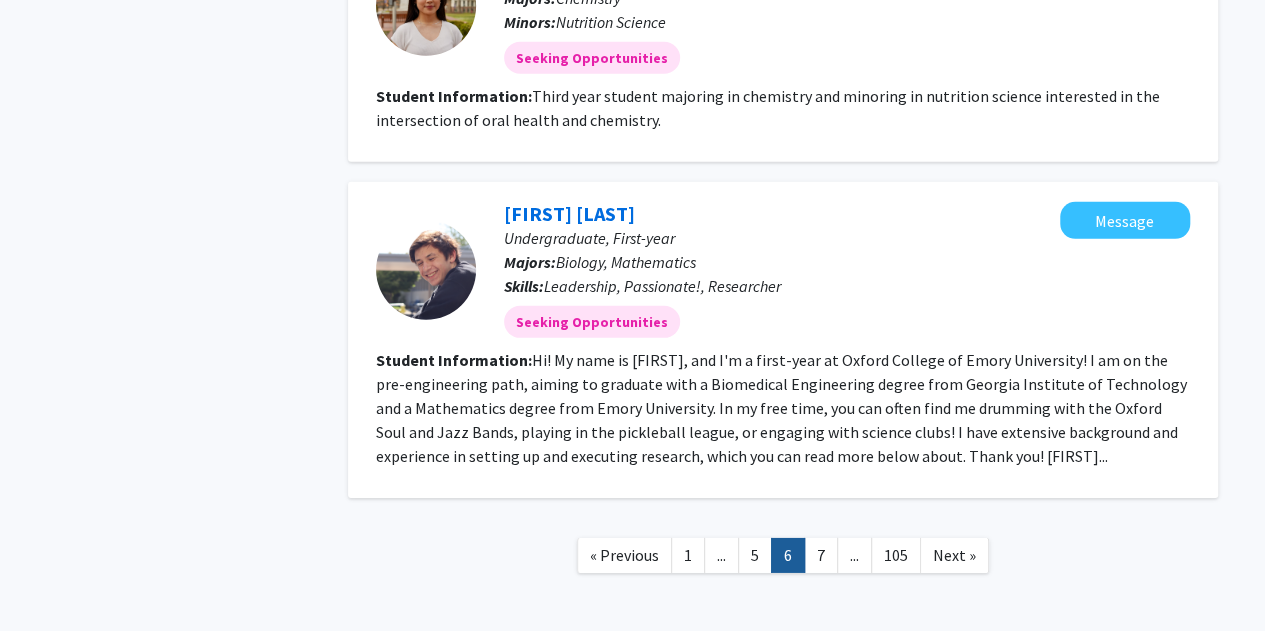 click on "7" 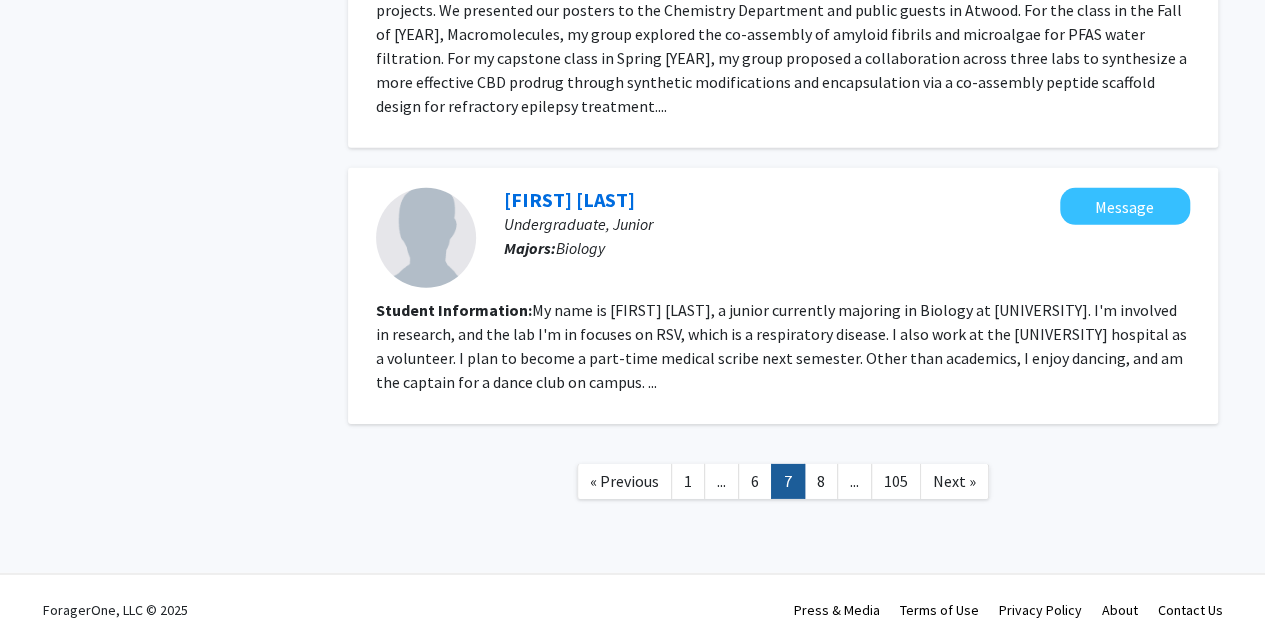 scroll, scrollTop: 2939, scrollLeft: 0, axis: vertical 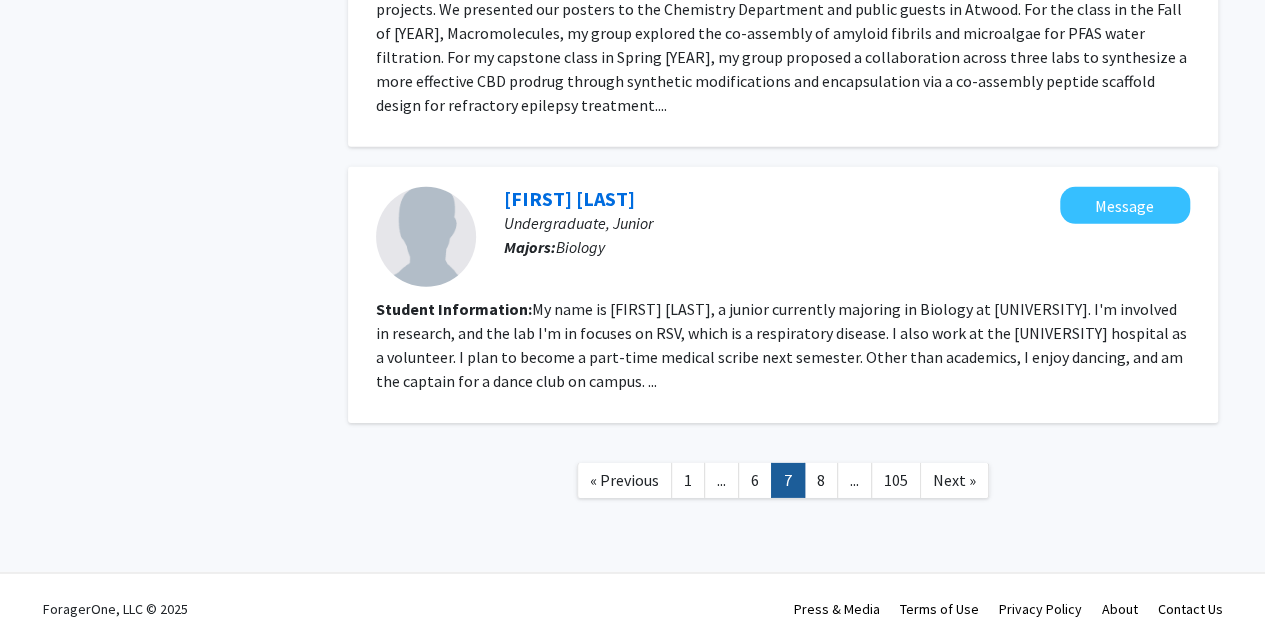 click on "8" 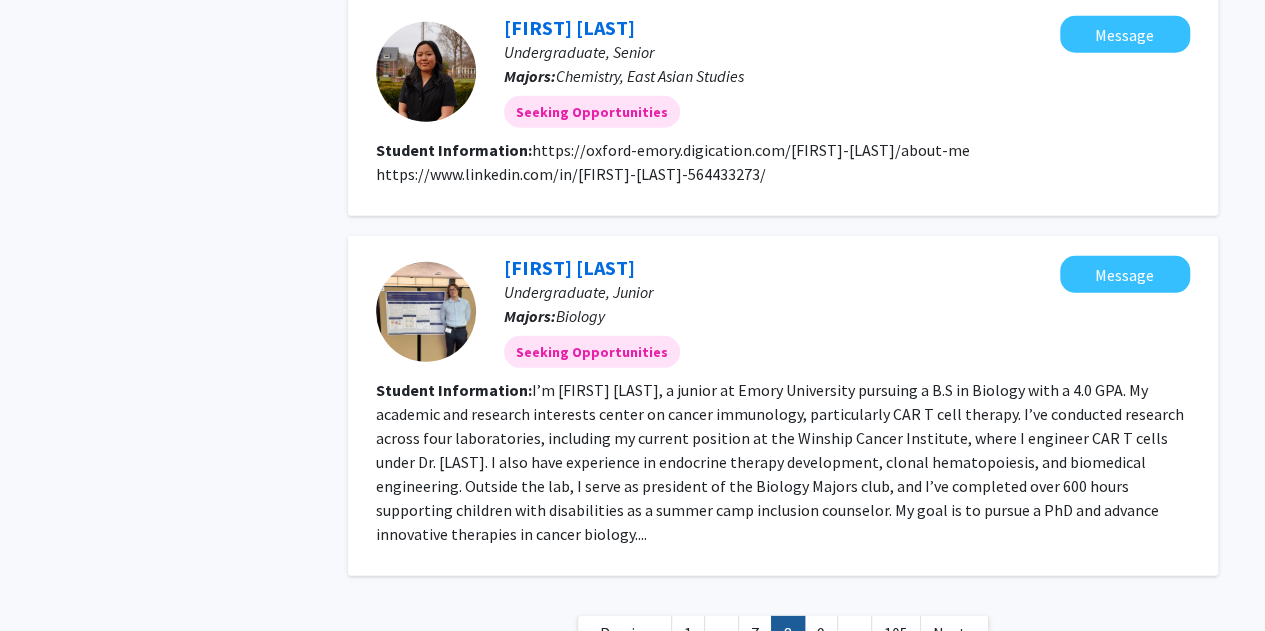scroll, scrollTop: 2746, scrollLeft: 0, axis: vertical 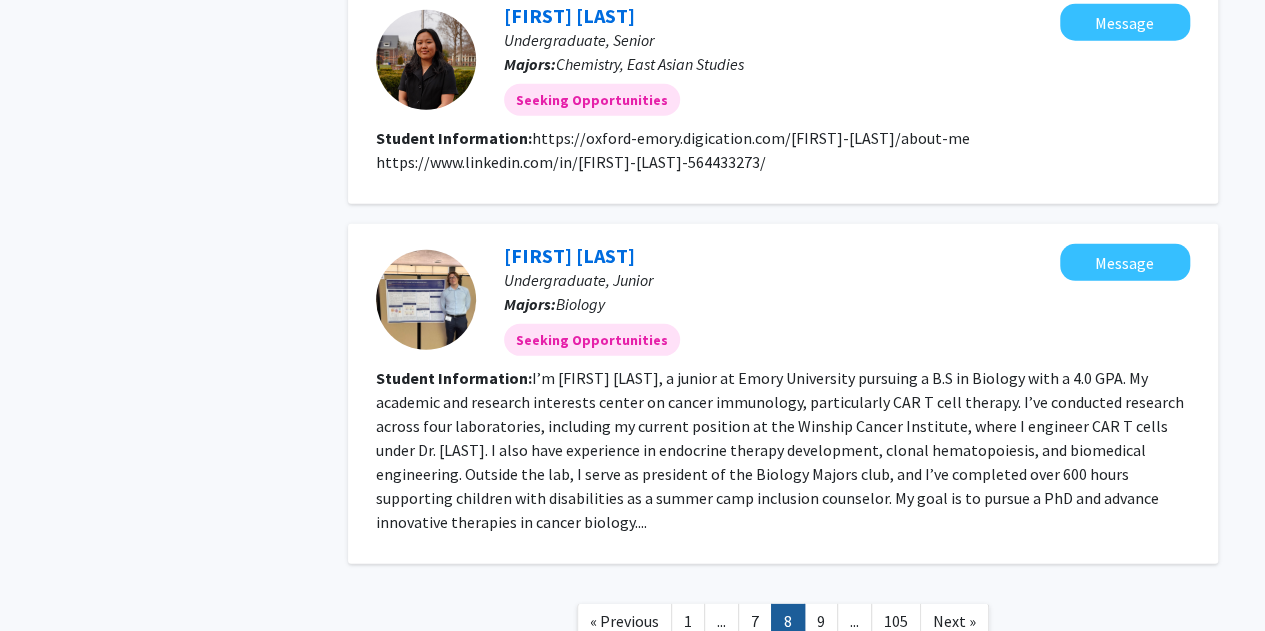 click on "[FIRST] [LAST]" 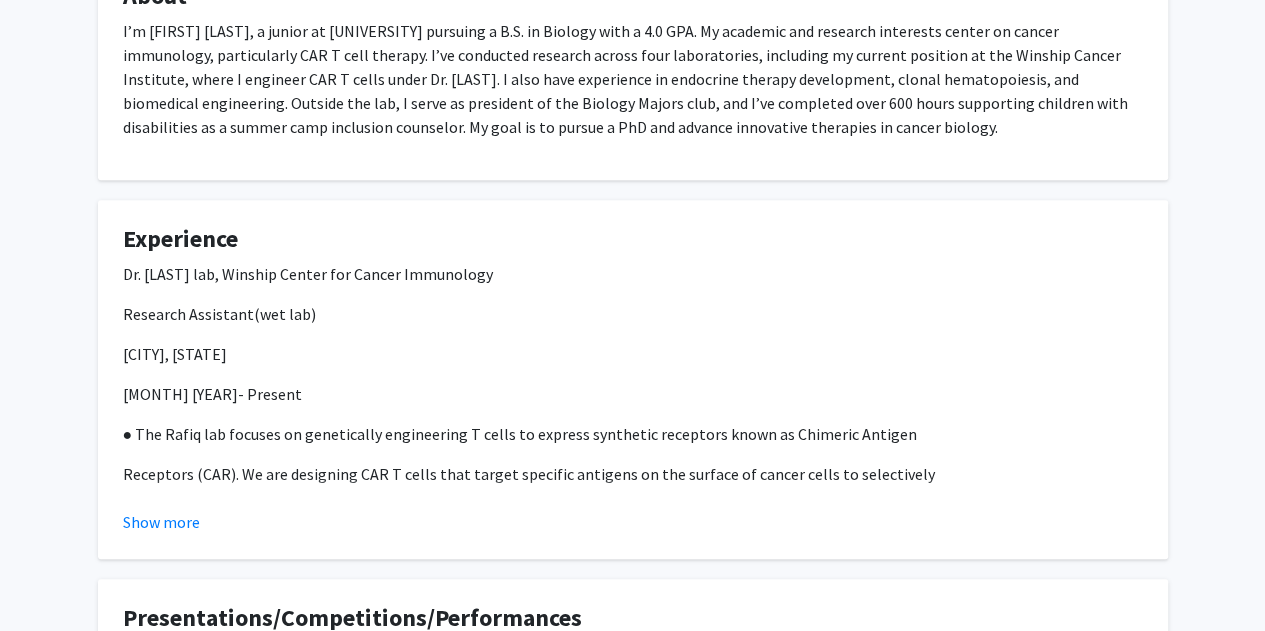scroll, scrollTop: 382, scrollLeft: 0, axis: vertical 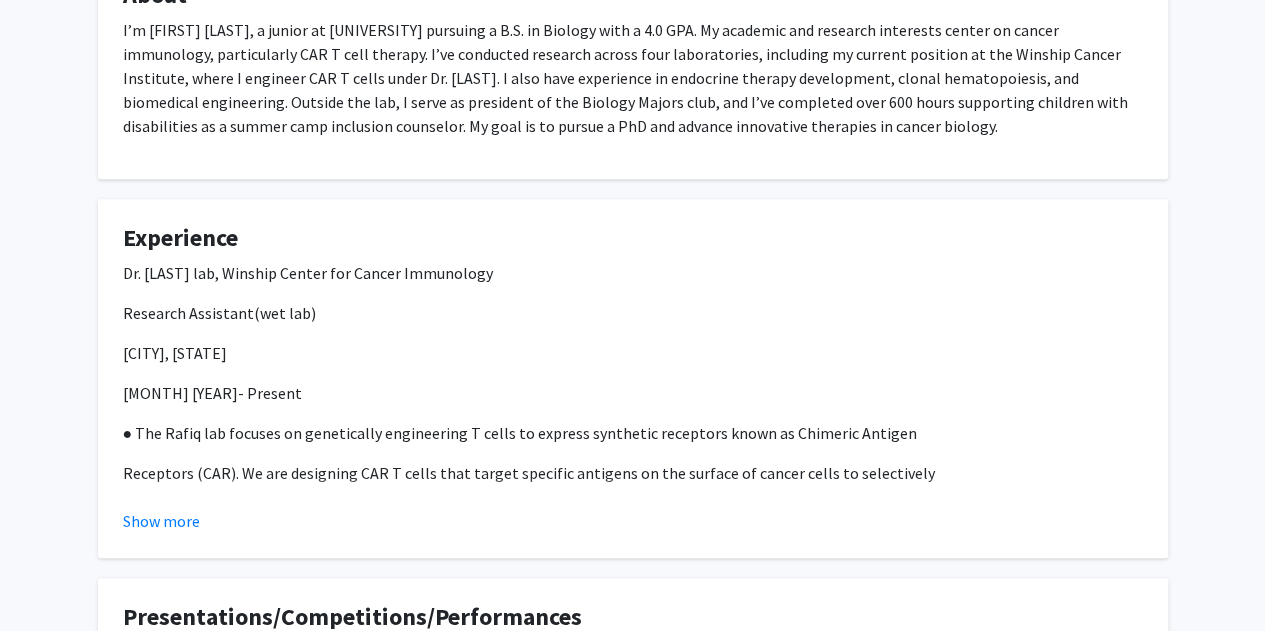 click on "Show more" 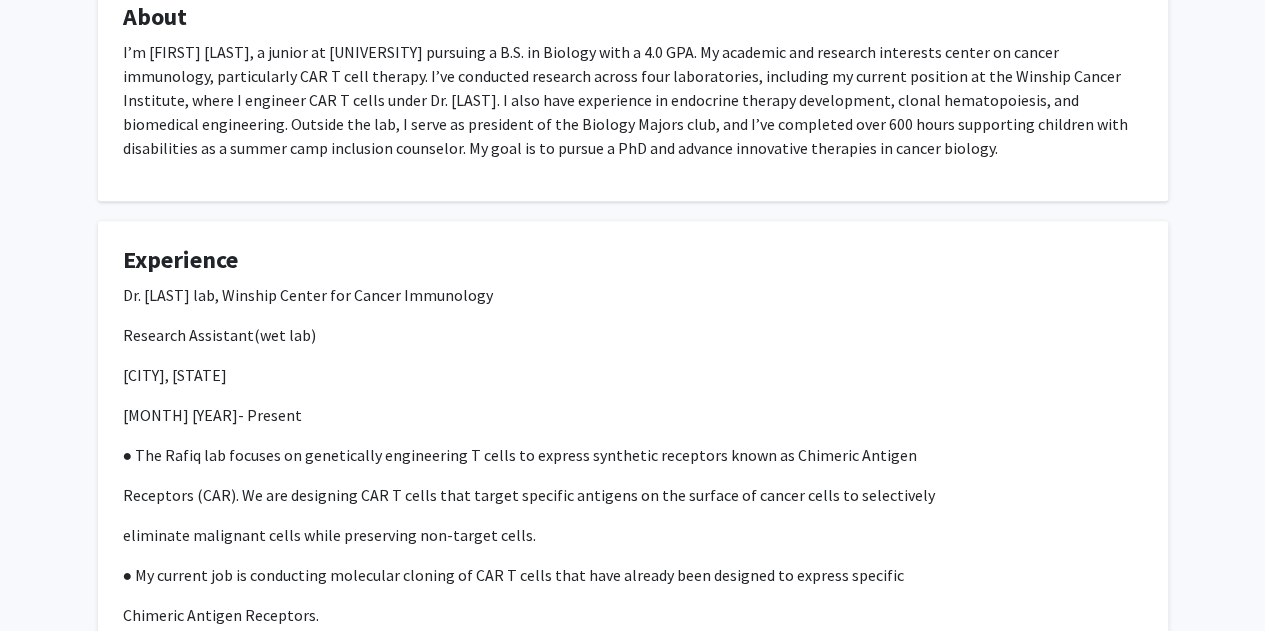 scroll, scrollTop: 0, scrollLeft: 0, axis: both 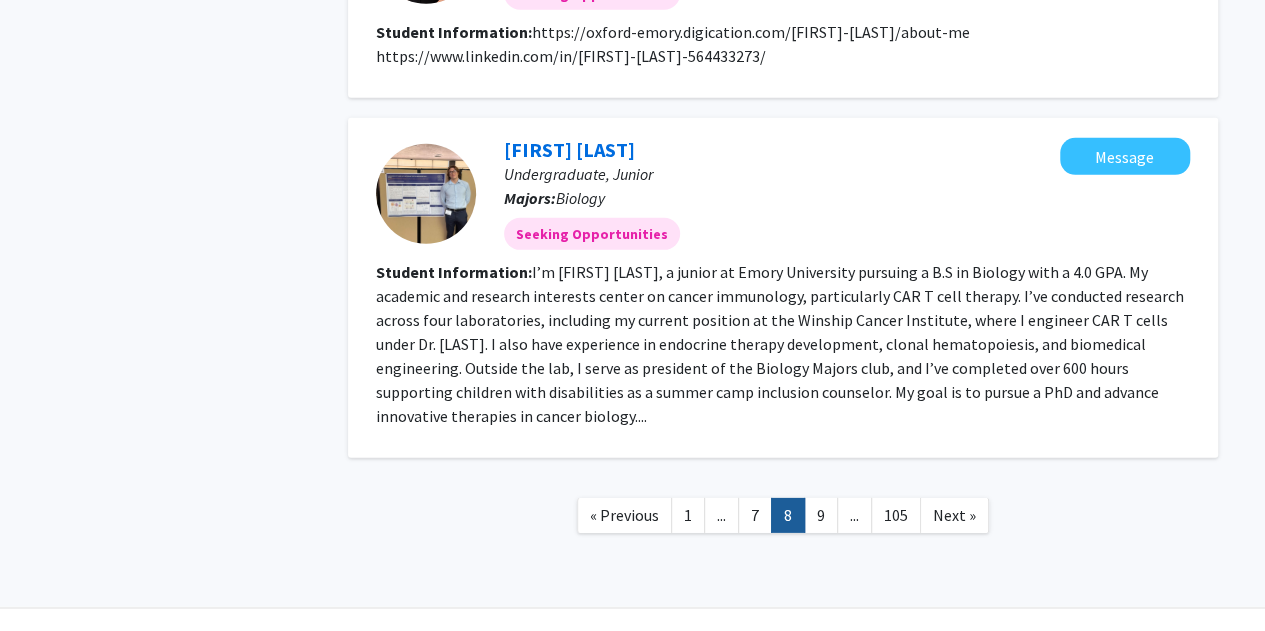 click on "9" 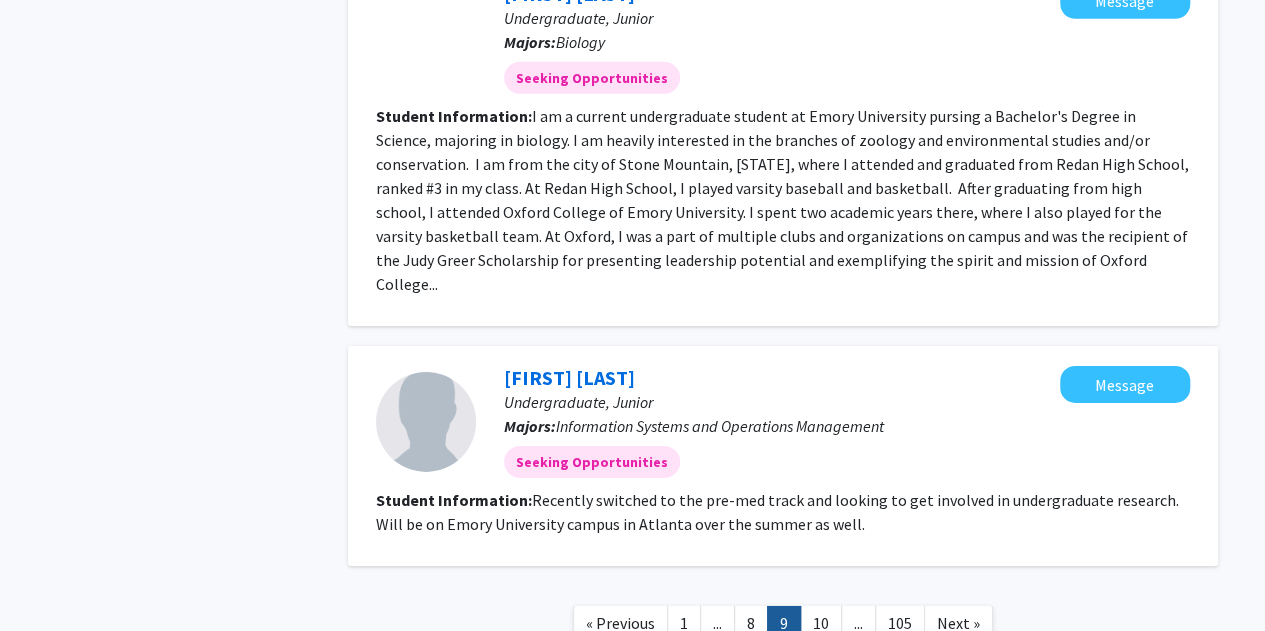 scroll, scrollTop: 3033, scrollLeft: 0, axis: vertical 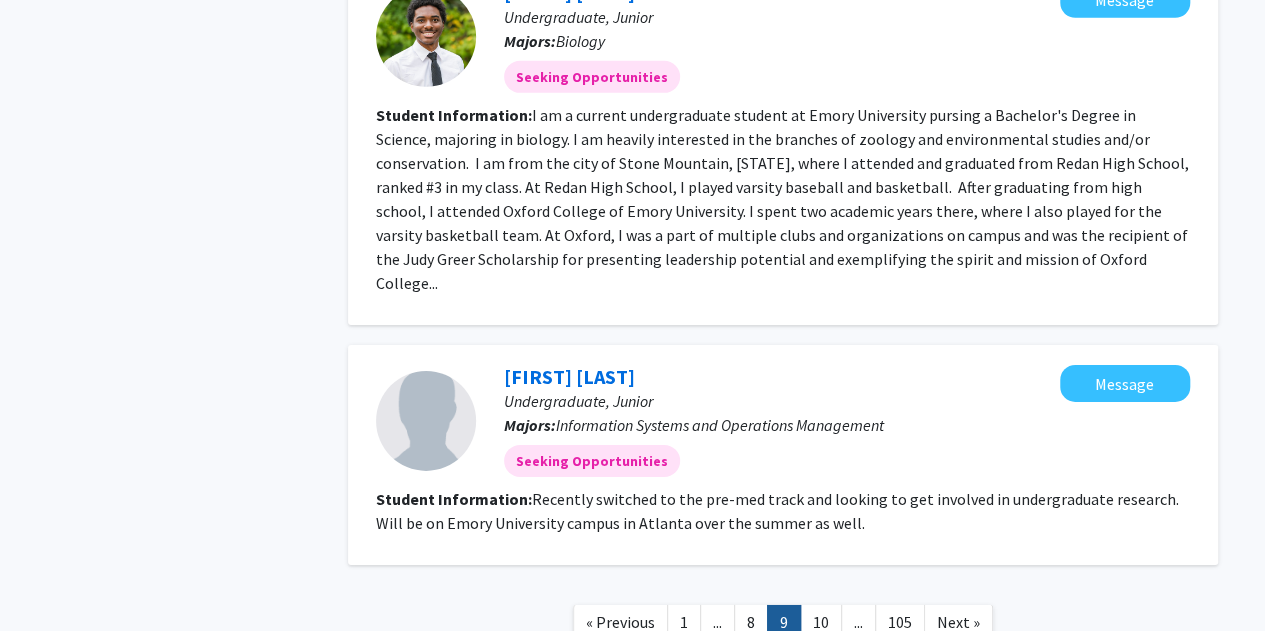 click on "10" 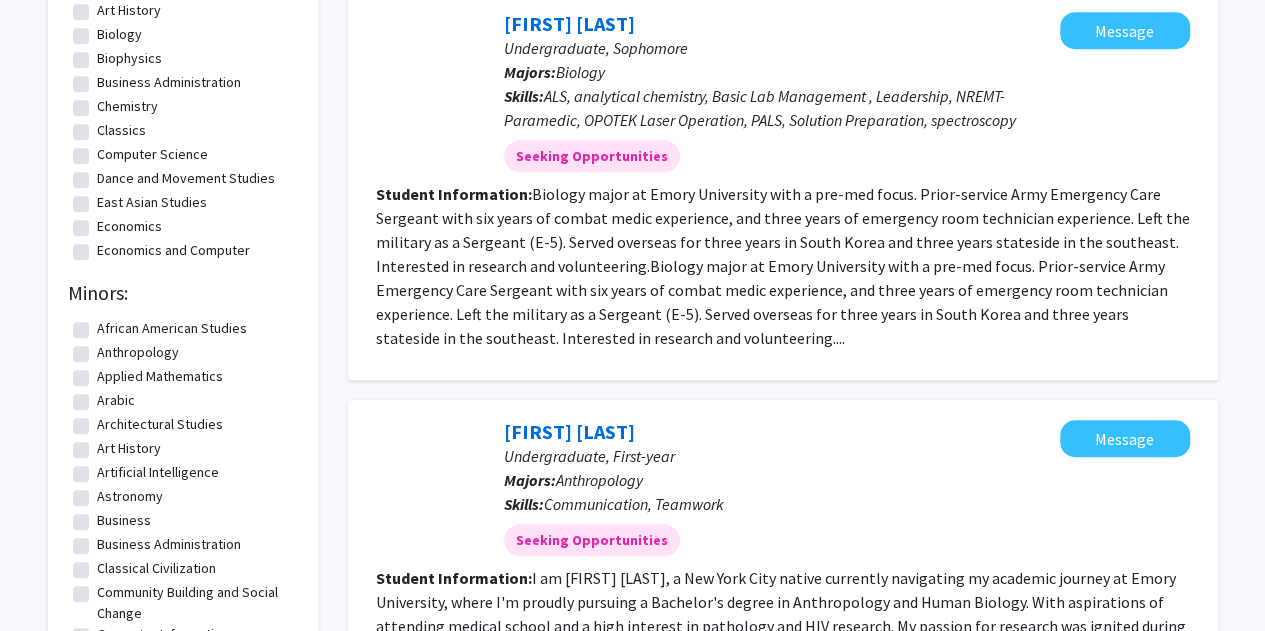 scroll, scrollTop: 0, scrollLeft: 0, axis: both 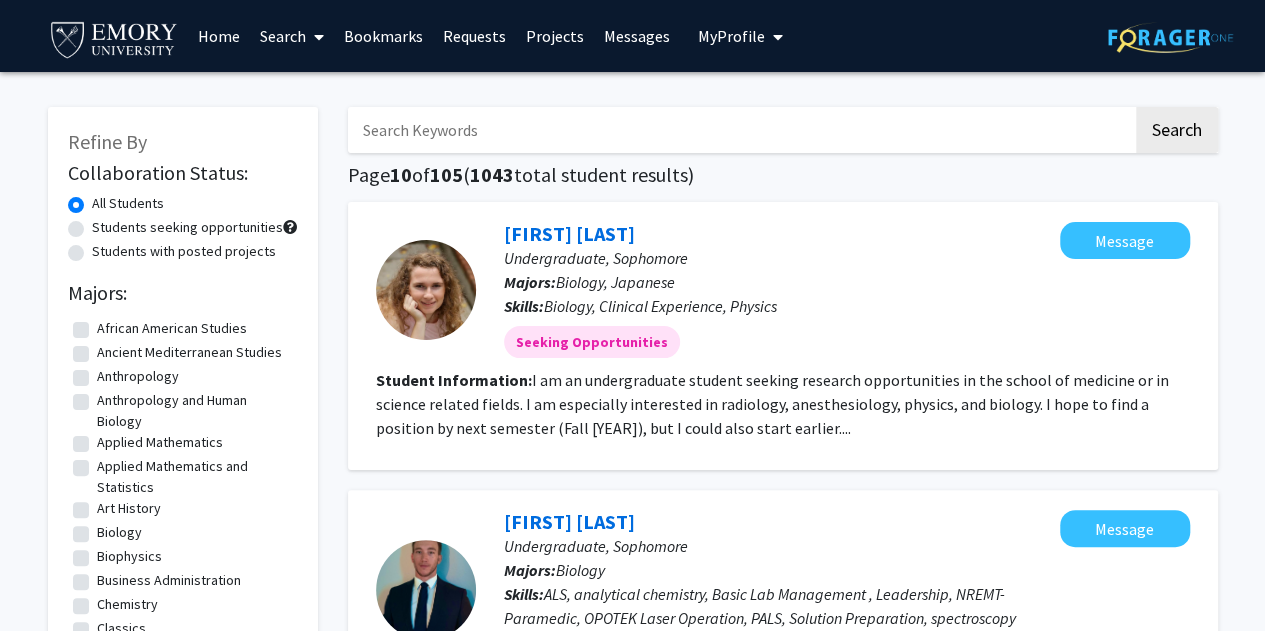 click on "Search" at bounding box center (292, 36) 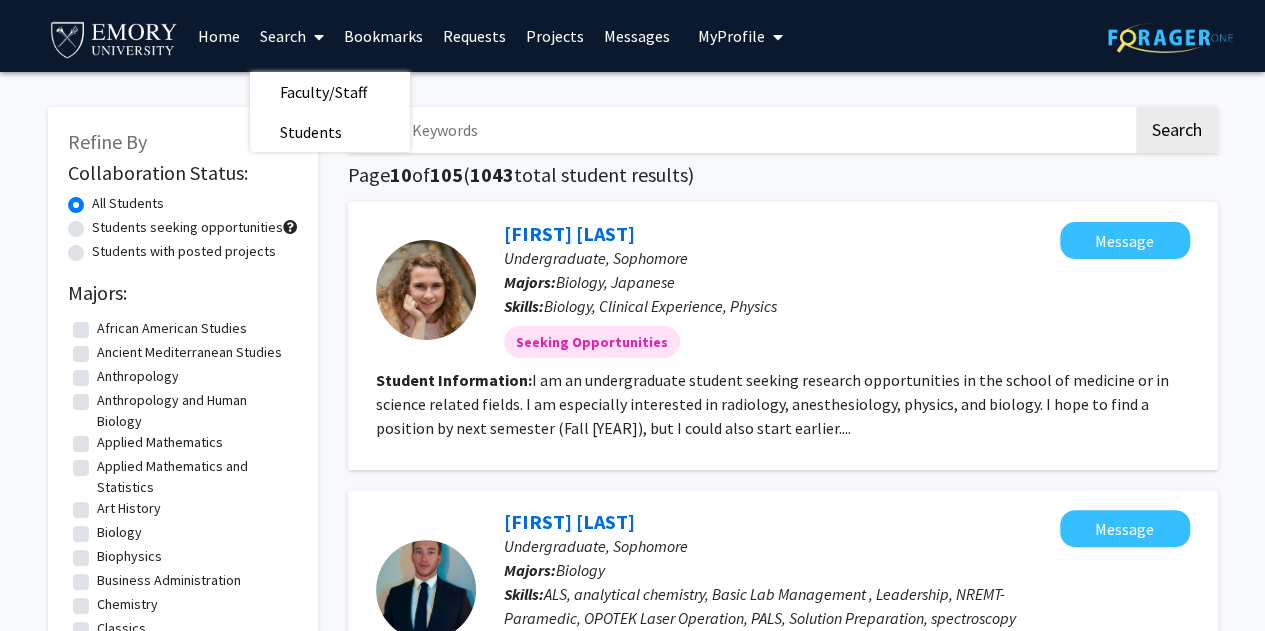 click on "Faculty/Staff" at bounding box center (323, 92) 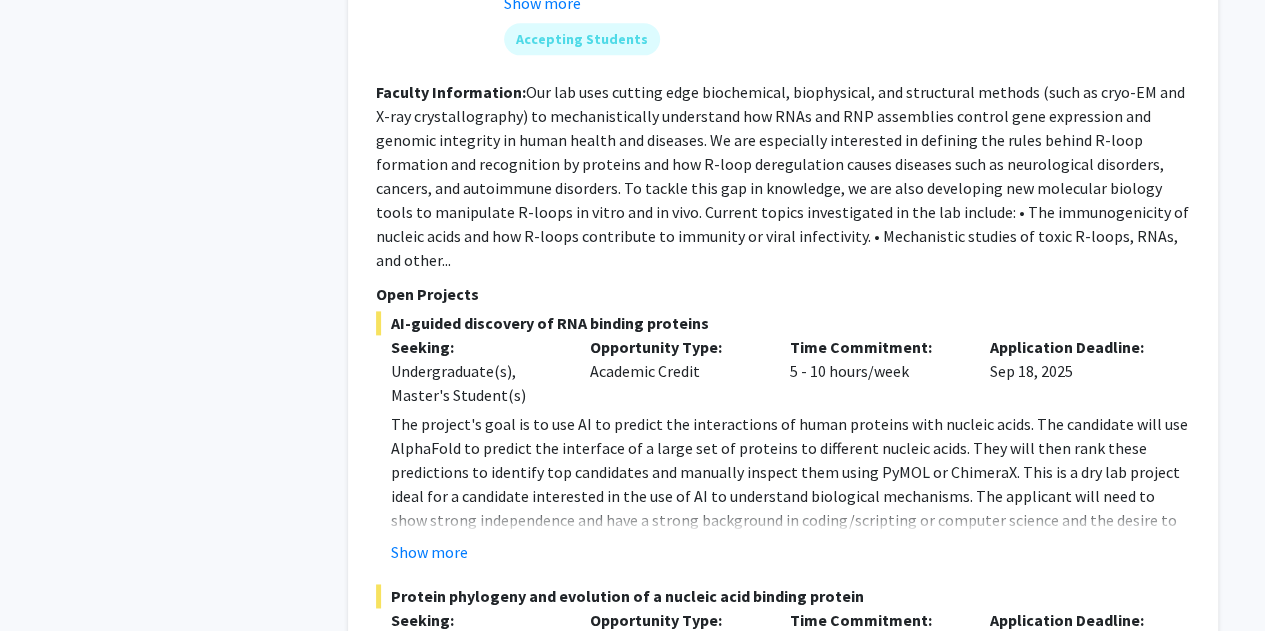 scroll, scrollTop: 1173, scrollLeft: 0, axis: vertical 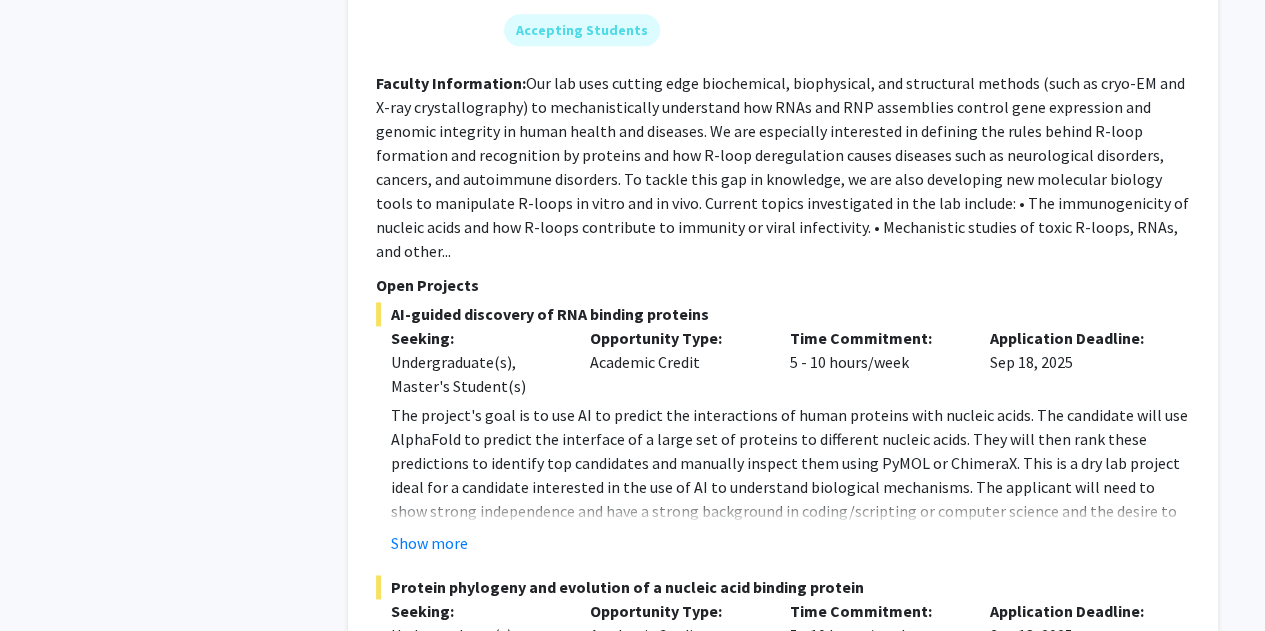 click on "Show more" 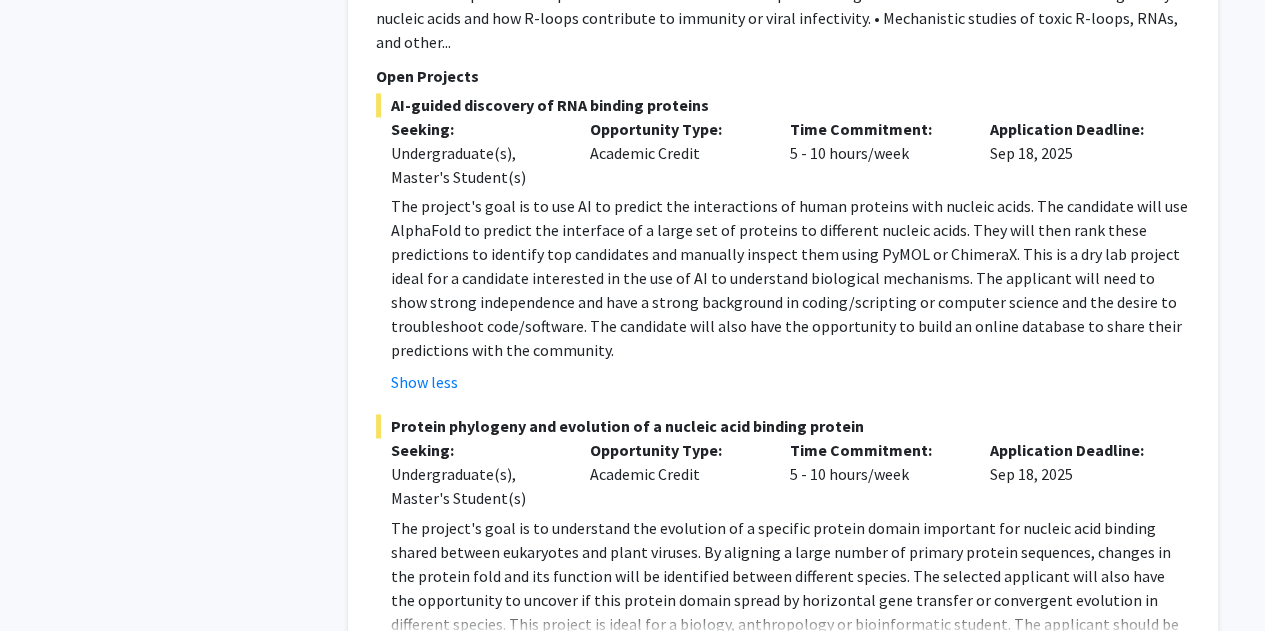 scroll, scrollTop: 1396, scrollLeft: 0, axis: vertical 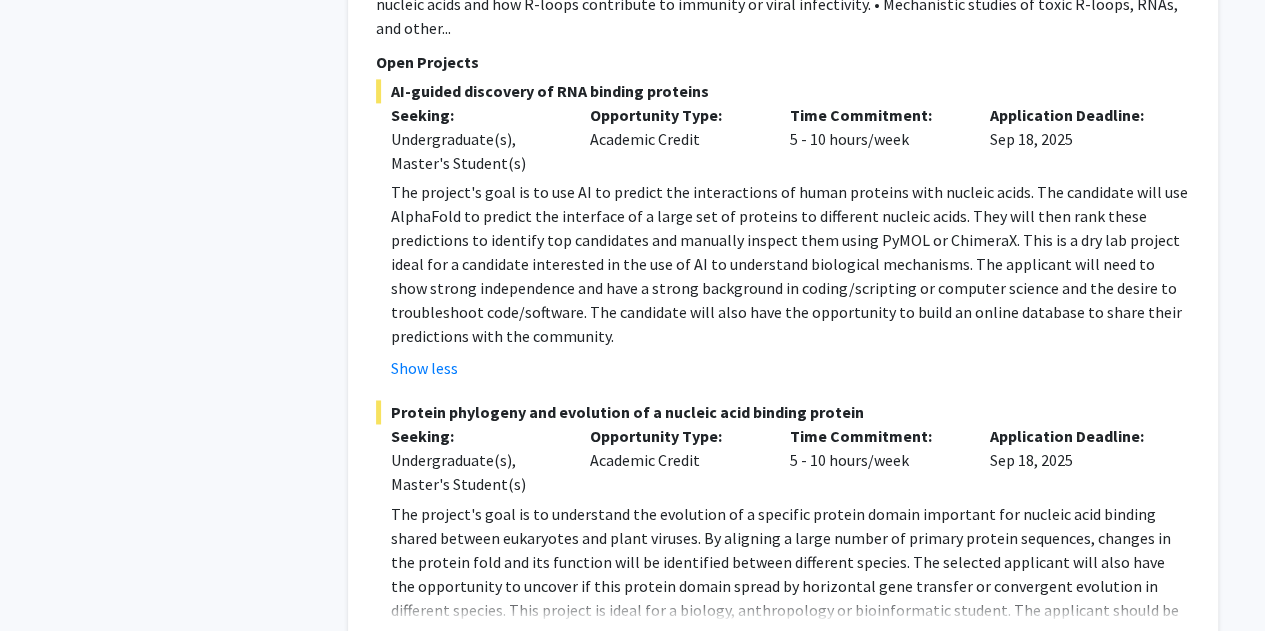 click on "Show more" 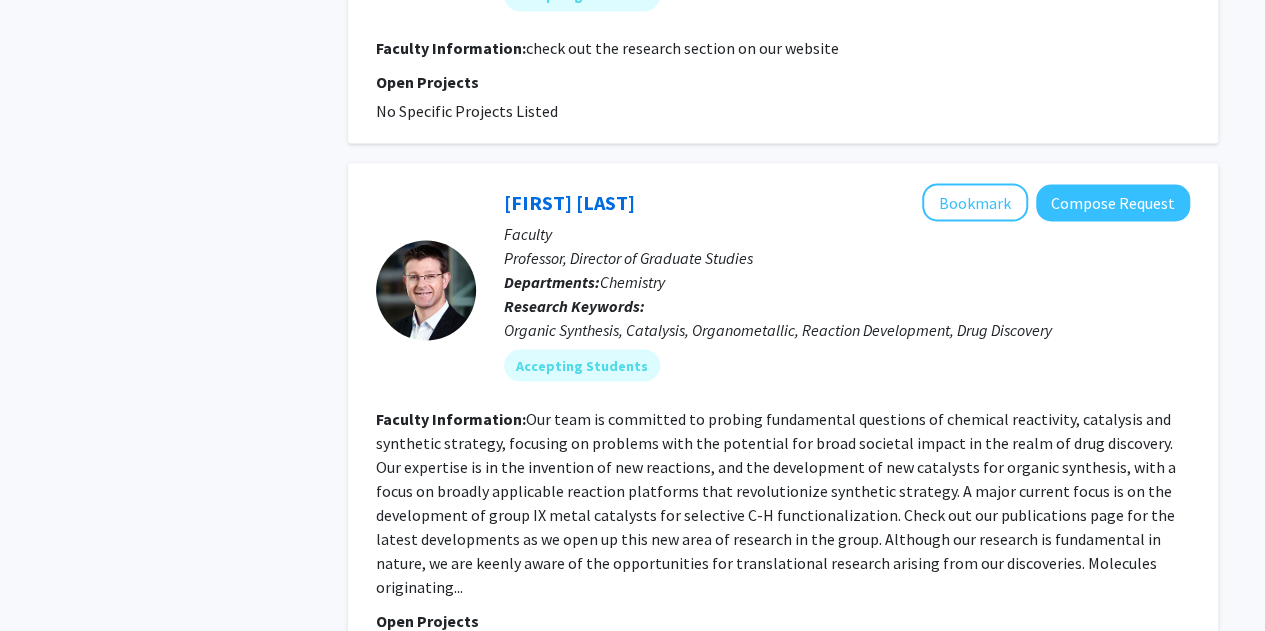 scroll, scrollTop: 5499, scrollLeft: 0, axis: vertical 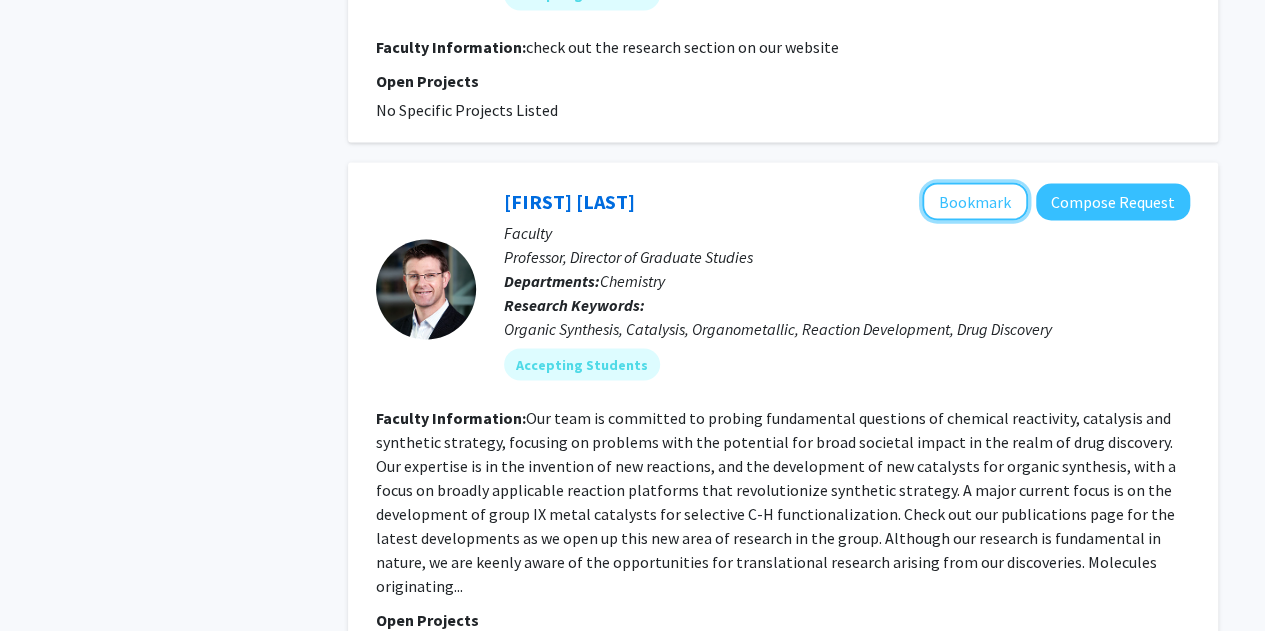 click on "Bookmark" 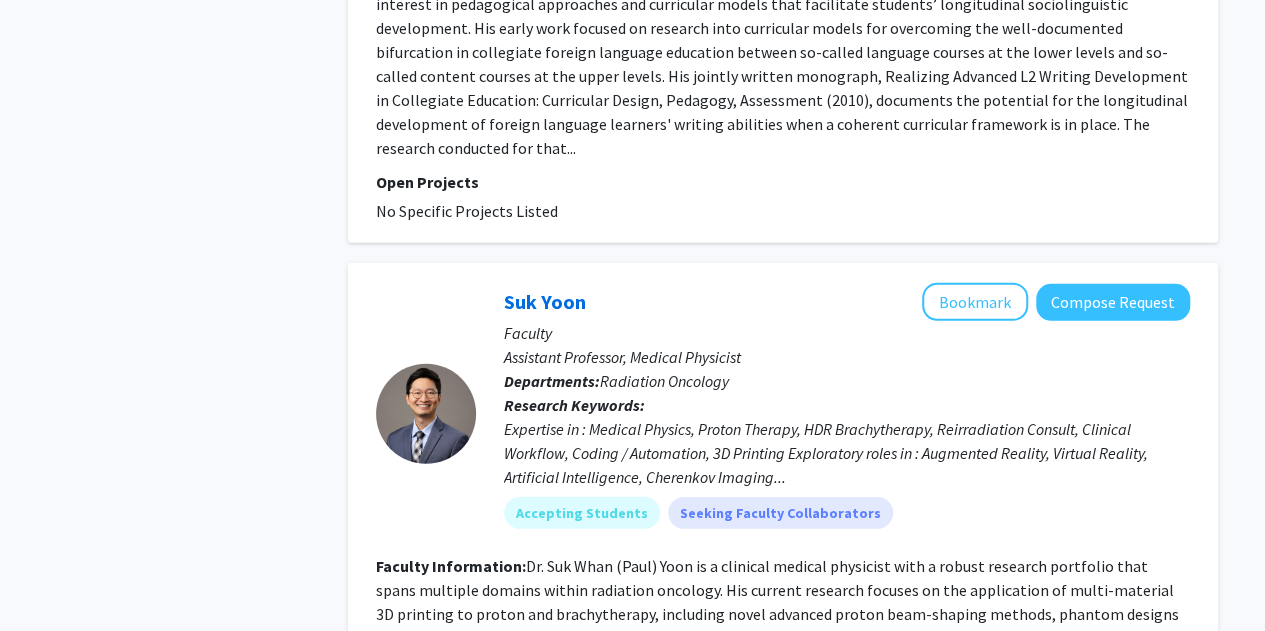 scroll, scrollTop: 6497, scrollLeft: 0, axis: vertical 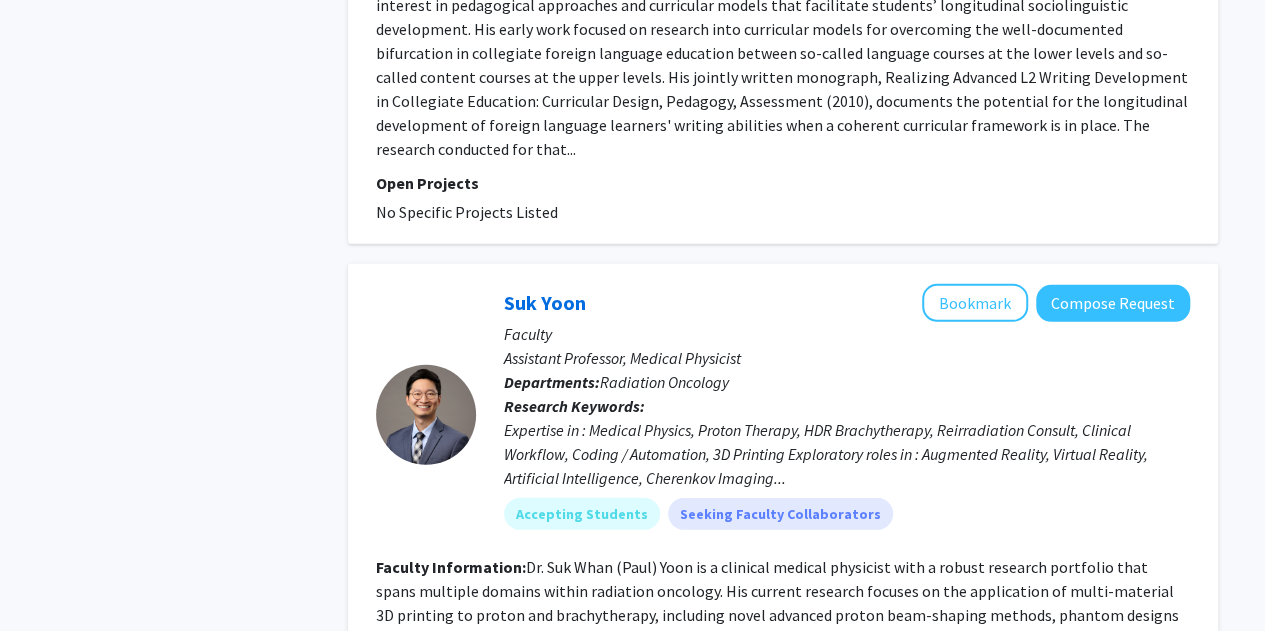 click on "Expertise in  :  Medical Physics, Proton Therapy, HDR Brachytherapy, Reirradiation Consult, Clinical Workflow, Coding / Automation, 3D Printing    Exploratory roles in  : Augmented Reality, Virtual Reality, Artificial Intelligence, Cherenkov Imaging..." 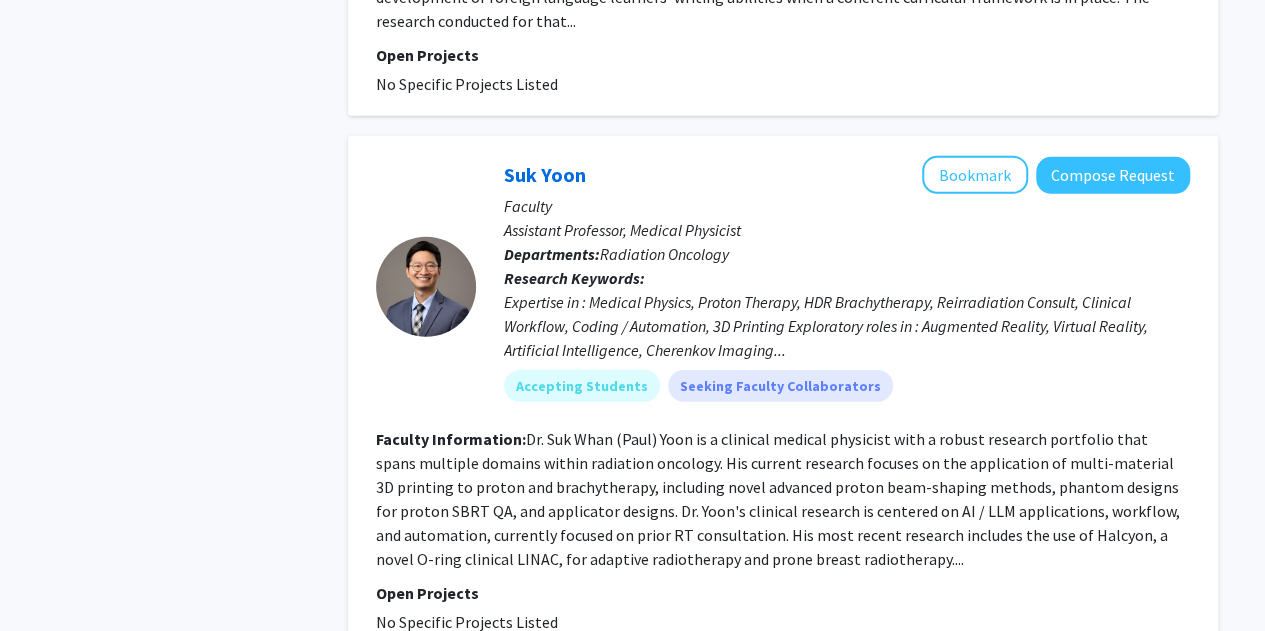 scroll, scrollTop: 6749, scrollLeft: 0, axis: vertical 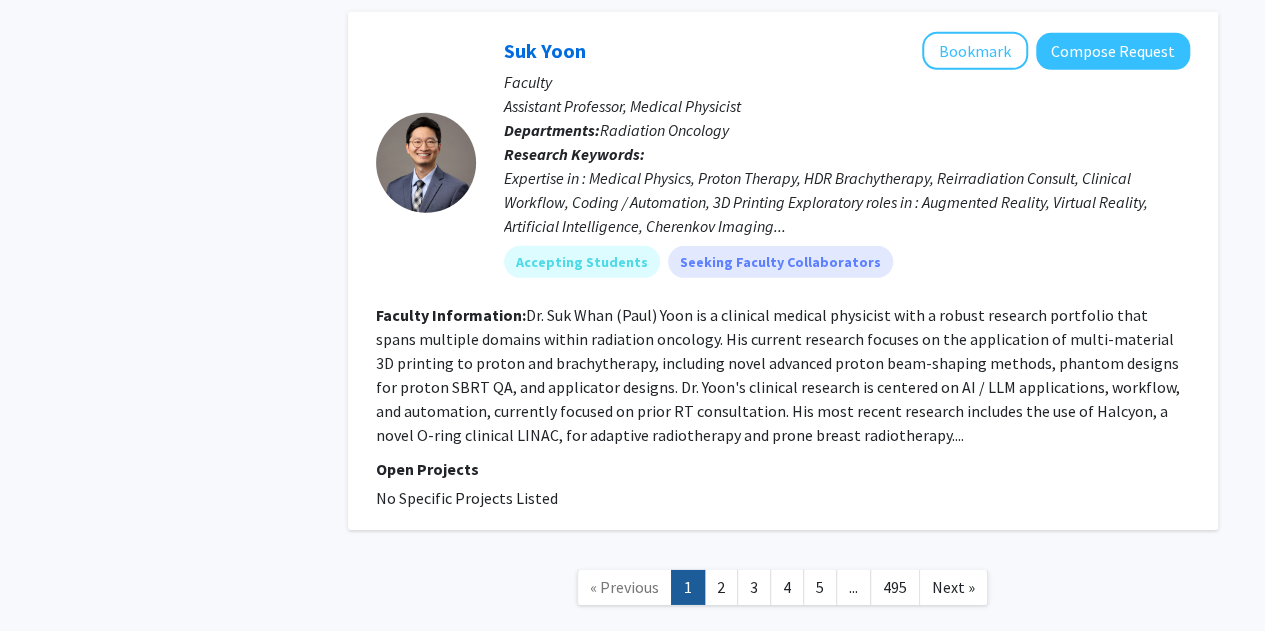 click on "2" 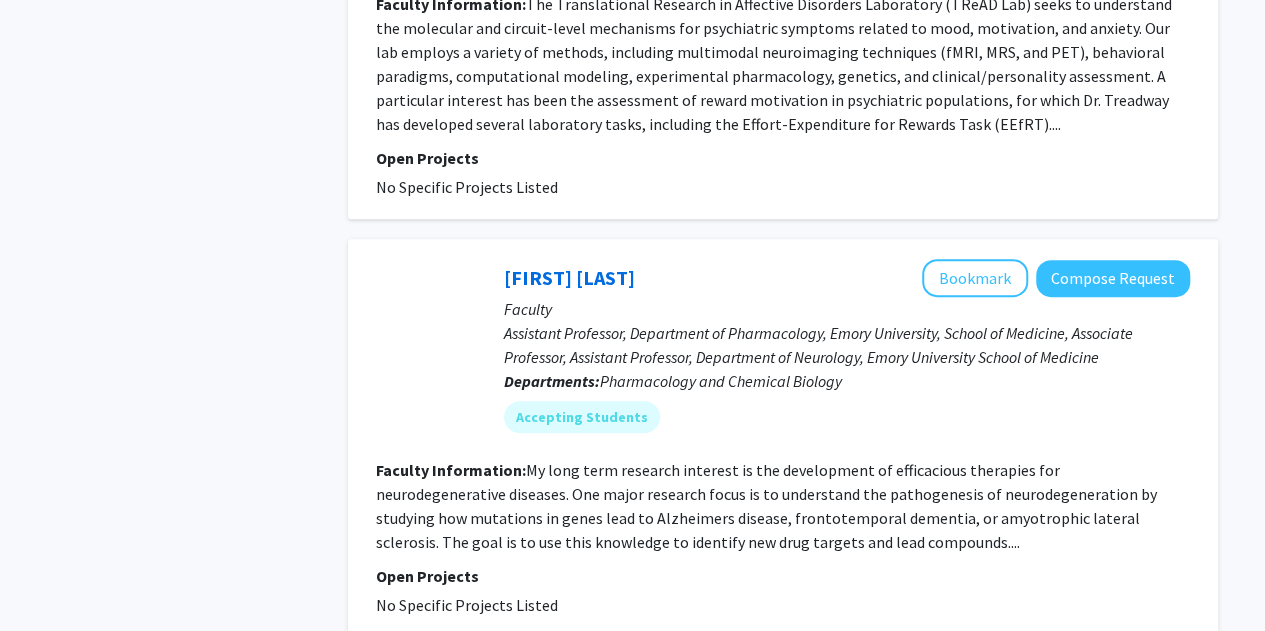 scroll, scrollTop: 4082, scrollLeft: 0, axis: vertical 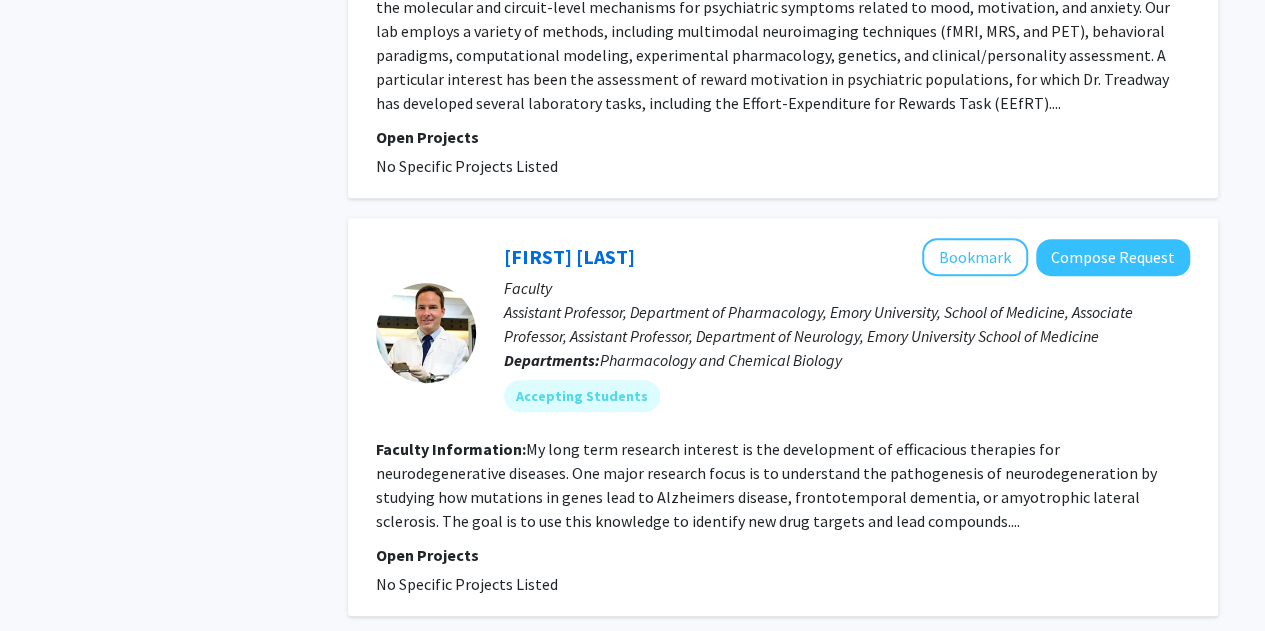 click on "3" 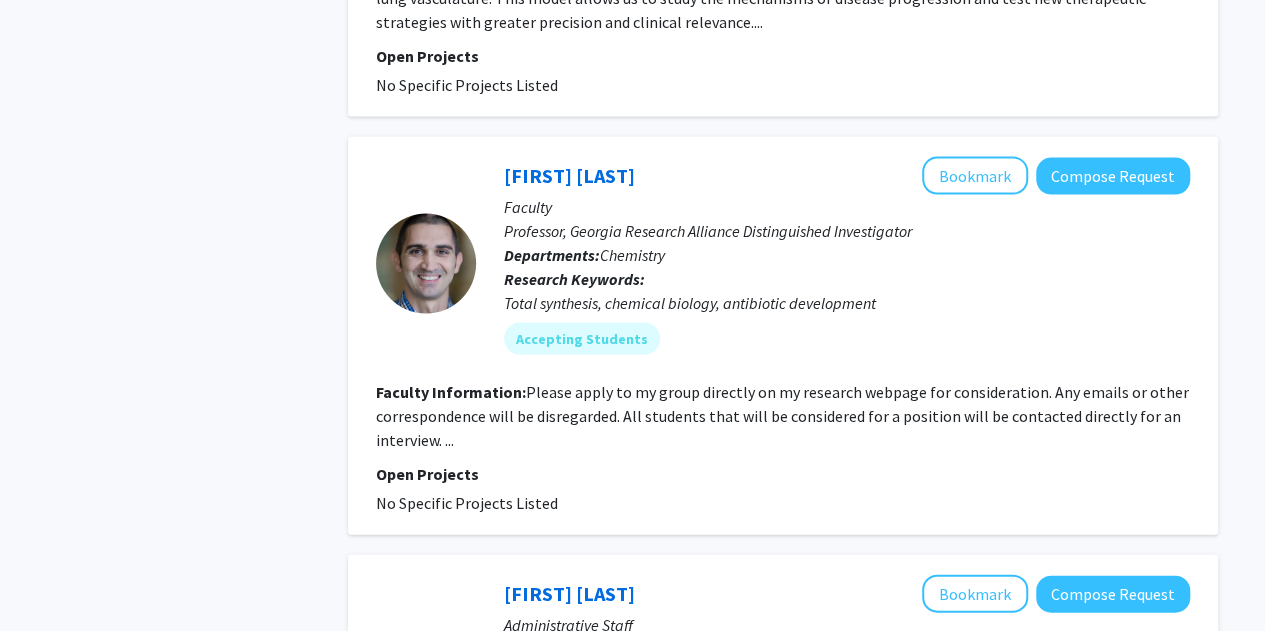 scroll, scrollTop: 1990, scrollLeft: 0, axis: vertical 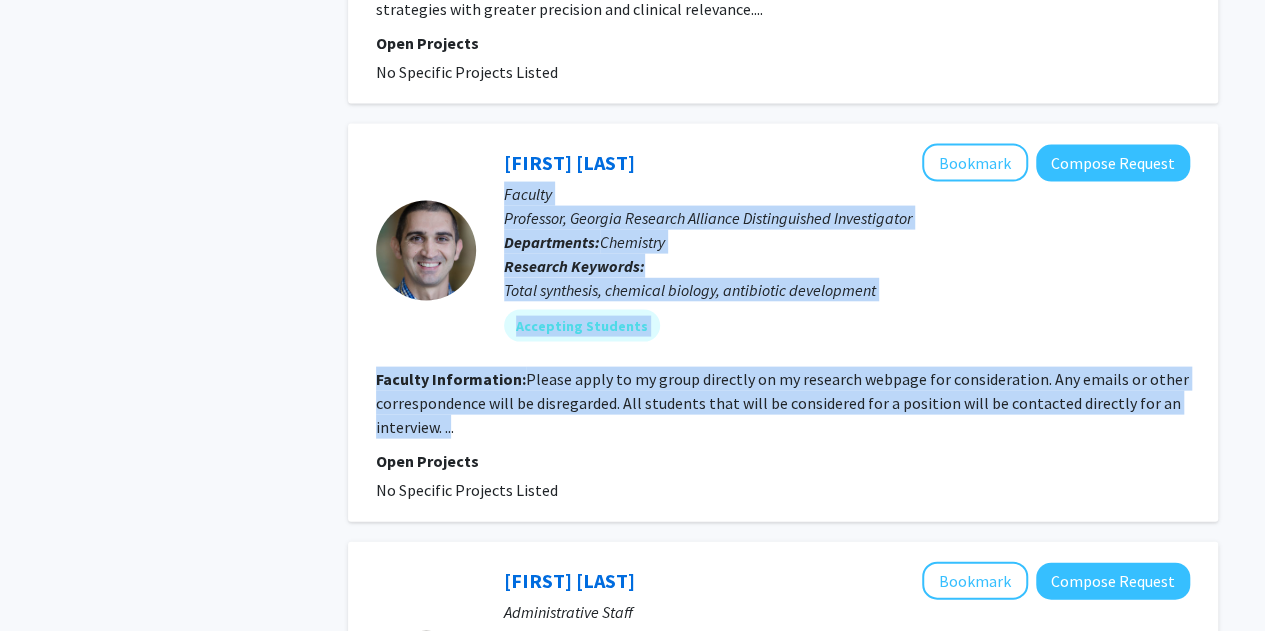 drag, startPoint x: 451, startPoint y: 398, endPoint x: 712, endPoint y: 420, distance: 261.92557 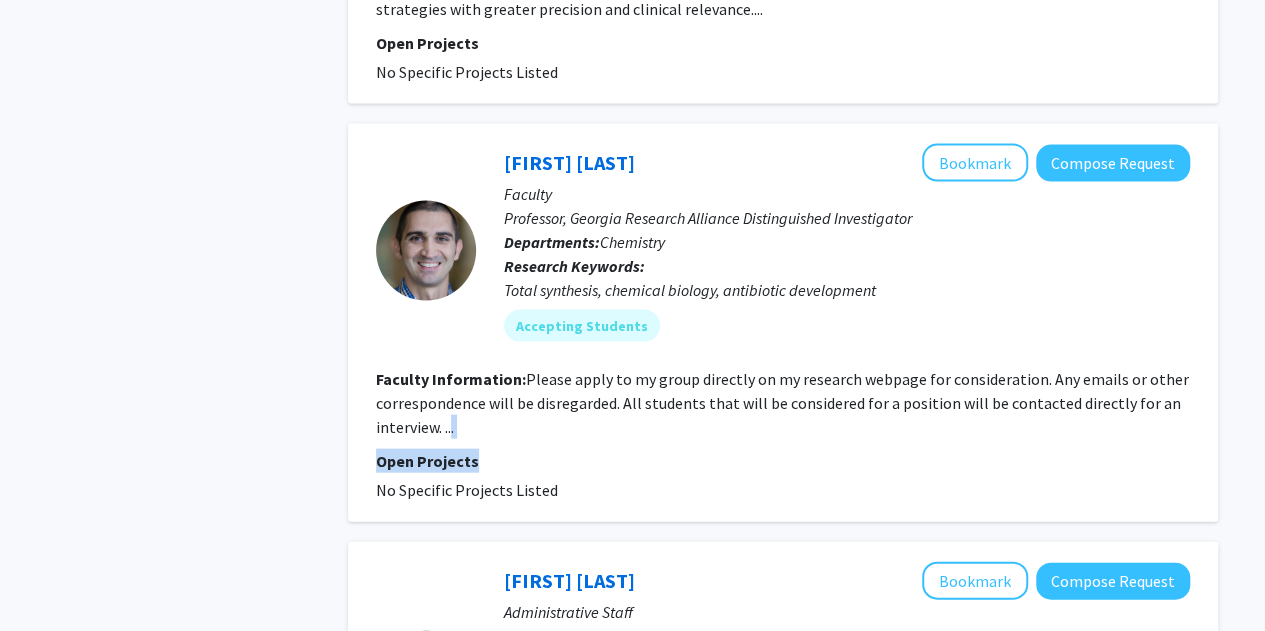 click on "[FIRST] [LAST] Bookmark
Compose Request Faculty Professor, Georgia Research Alliance Distinguished Investigator Departments: Chemistry Research Keywords: Total synthesis, chemical biology, antibiotic development Accepting Students Faculty Information: Please apply to my group directly on my research webpage for consideration. Any emails or other correspondence will be disregarded. All students that will be considered for a position will be contacted directly for an interview. ... Open Projects No Specific Projects Listed" 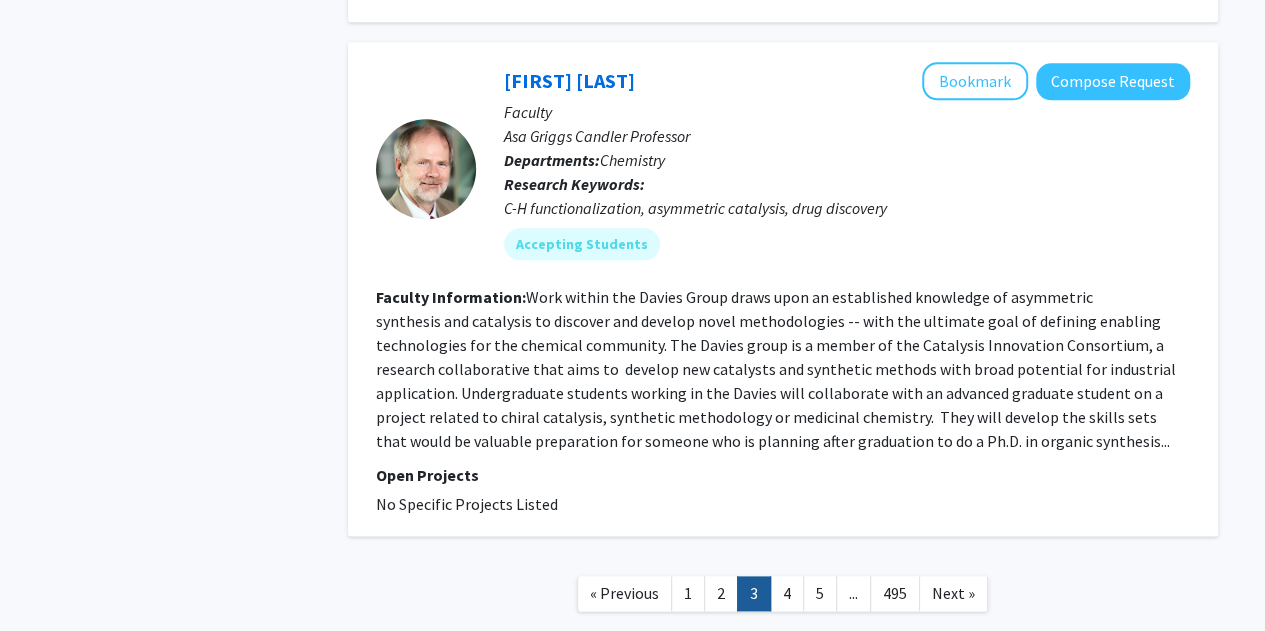 scroll, scrollTop: 4725, scrollLeft: 0, axis: vertical 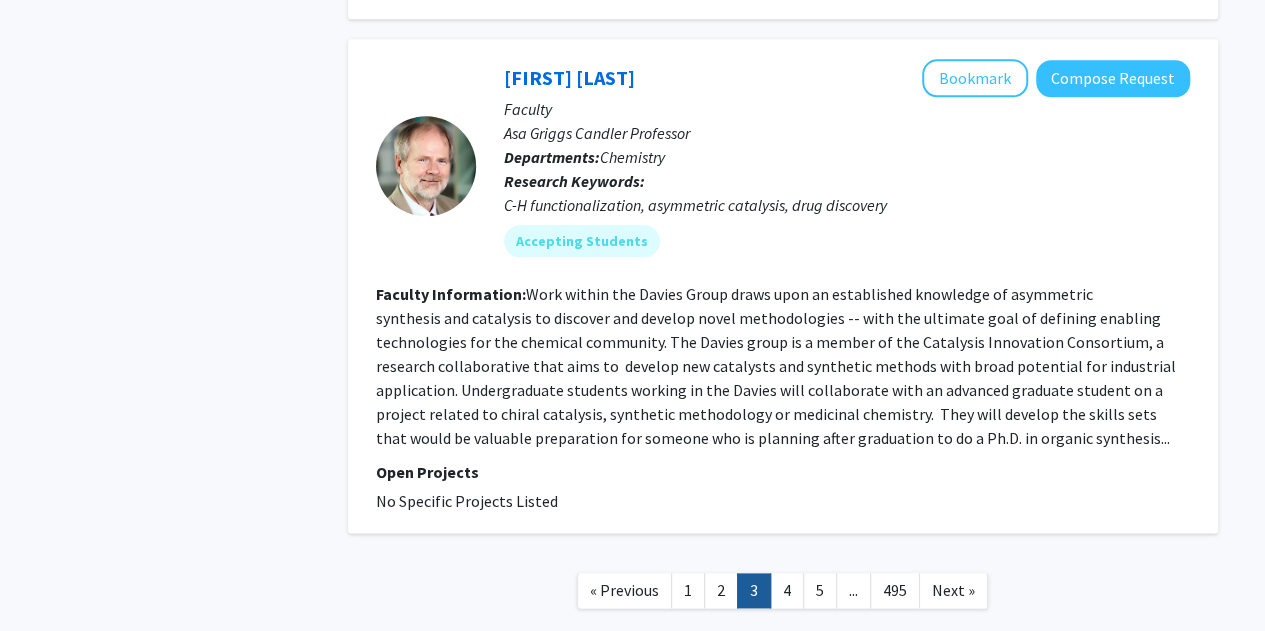 click on "4" 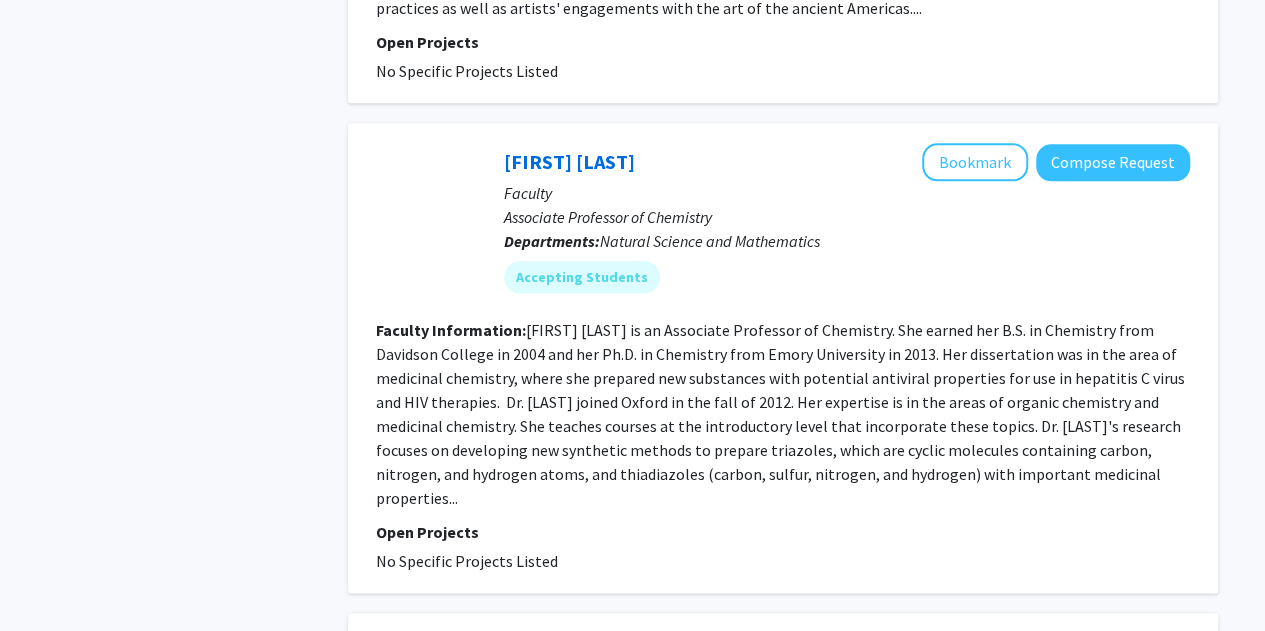 scroll, scrollTop: 1133, scrollLeft: 0, axis: vertical 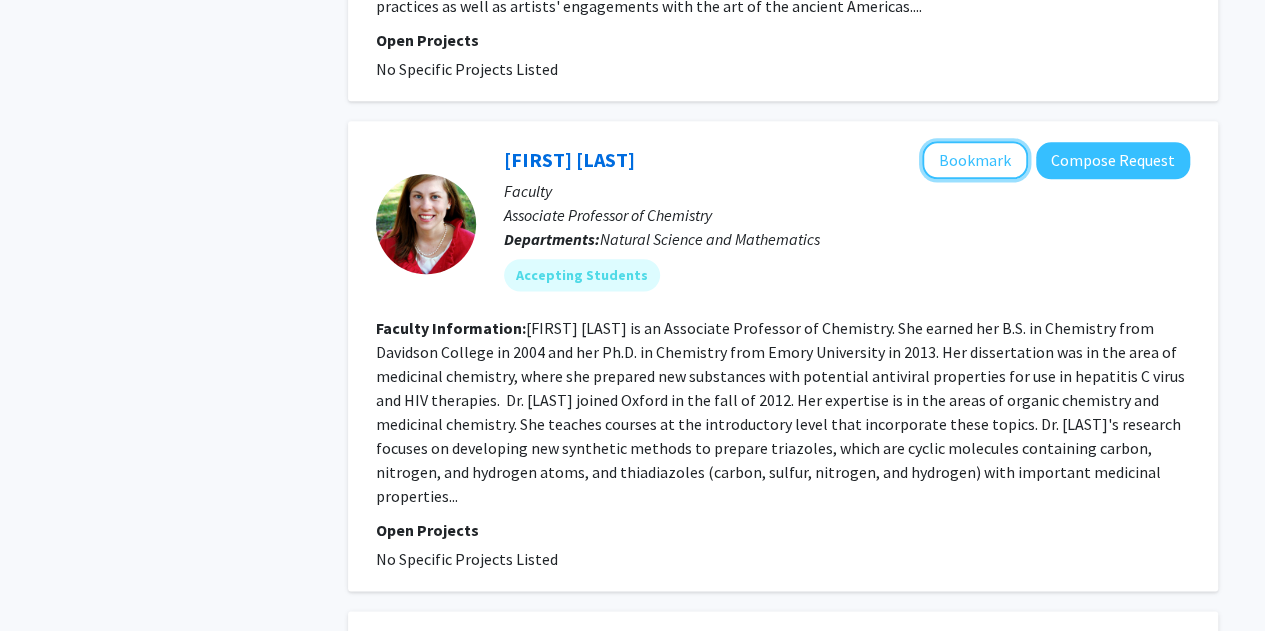 click on "Bookmark" 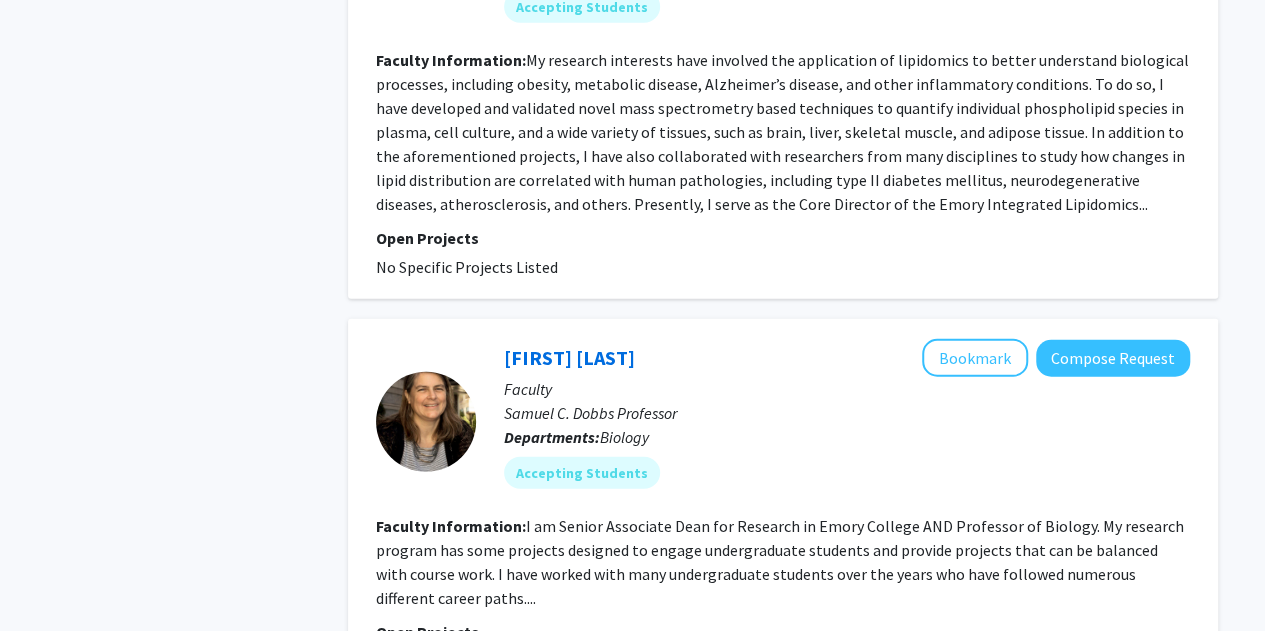 scroll, scrollTop: 2579, scrollLeft: 0, axis: vertical 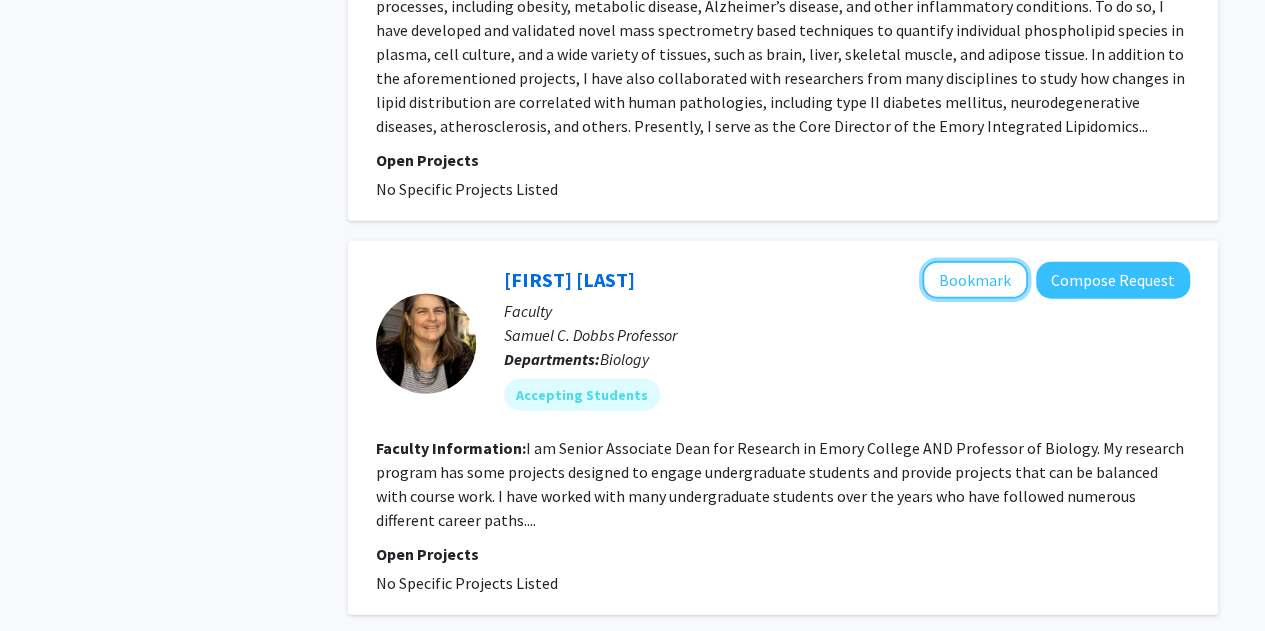 click on "Bookmark" 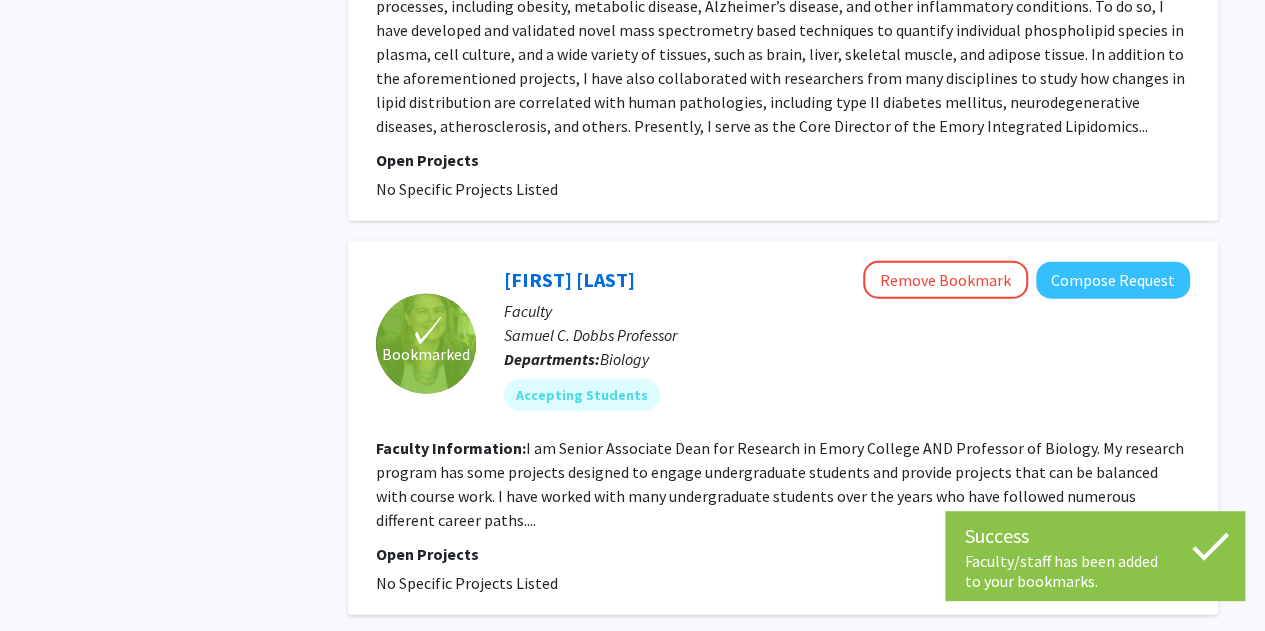 click on "[FIRST] [LAST]" 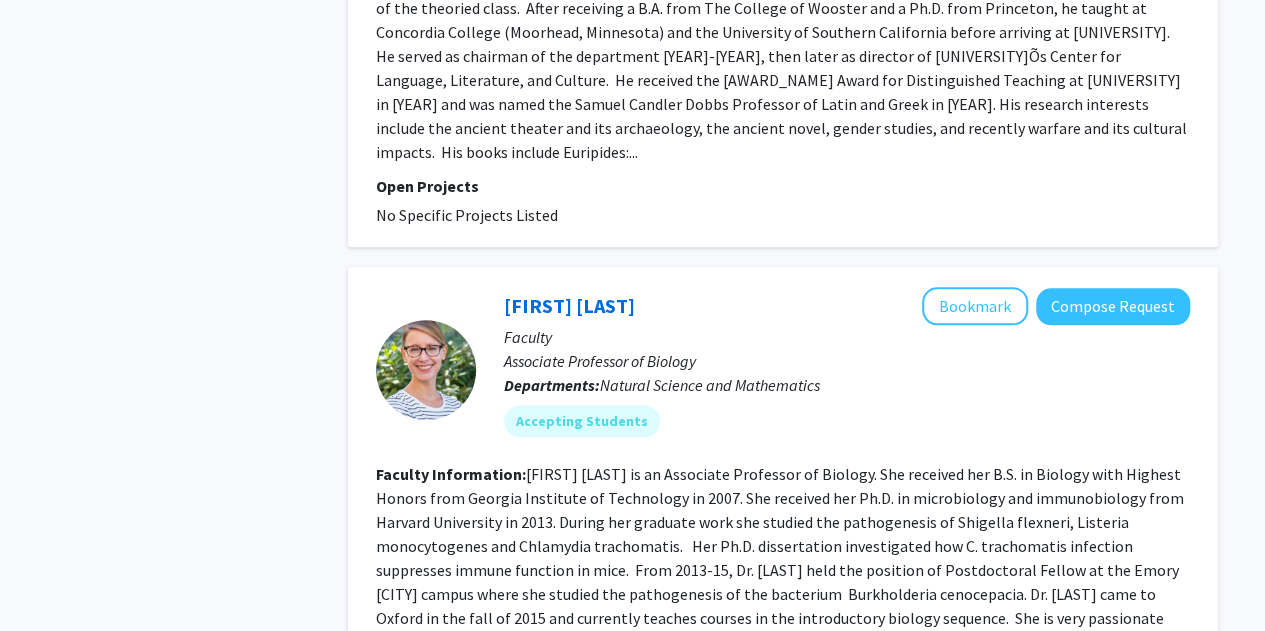 scroll, scrollTop: 4572, scrollLeft: 0, axis: vertical 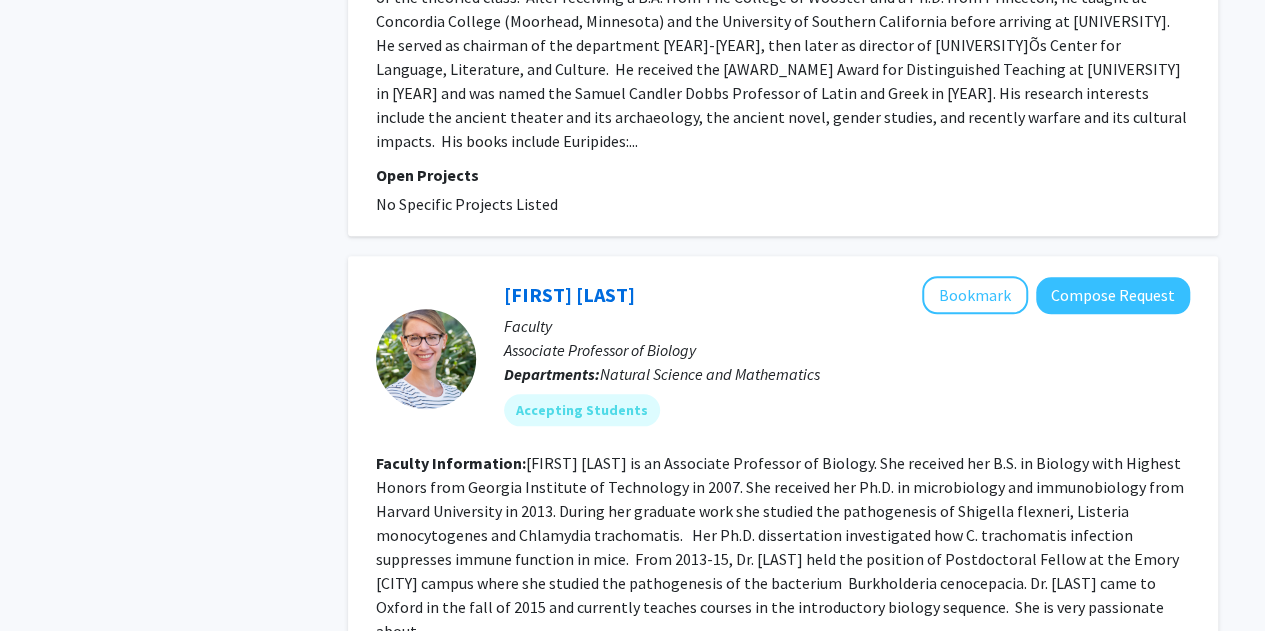 click on "[FIRST] [LAST]" 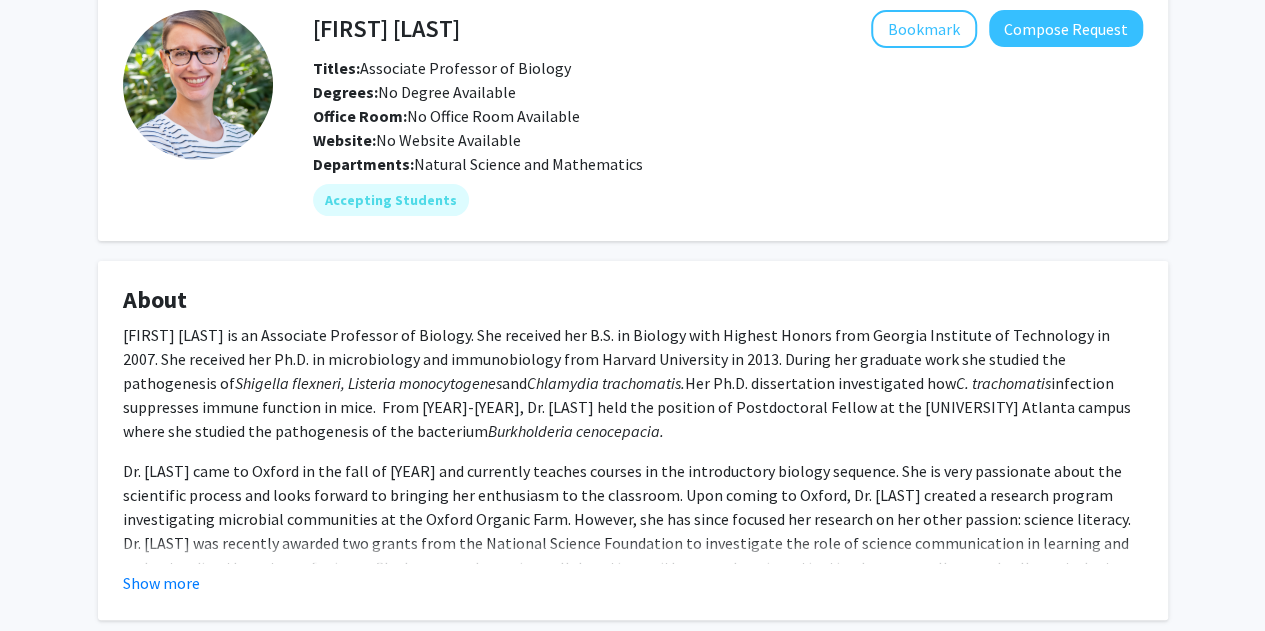 scroll, scrollTop: 102, scrollLeft: 0, axis: vertical 